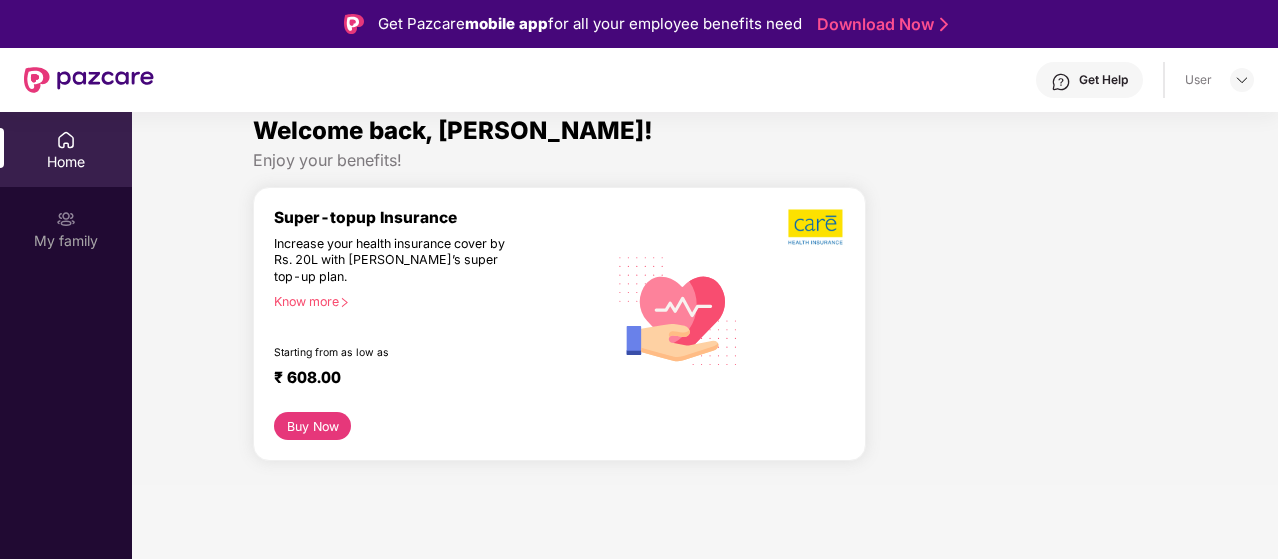scroll, scrollTop: 0, scrollLeft: 0, axis: both 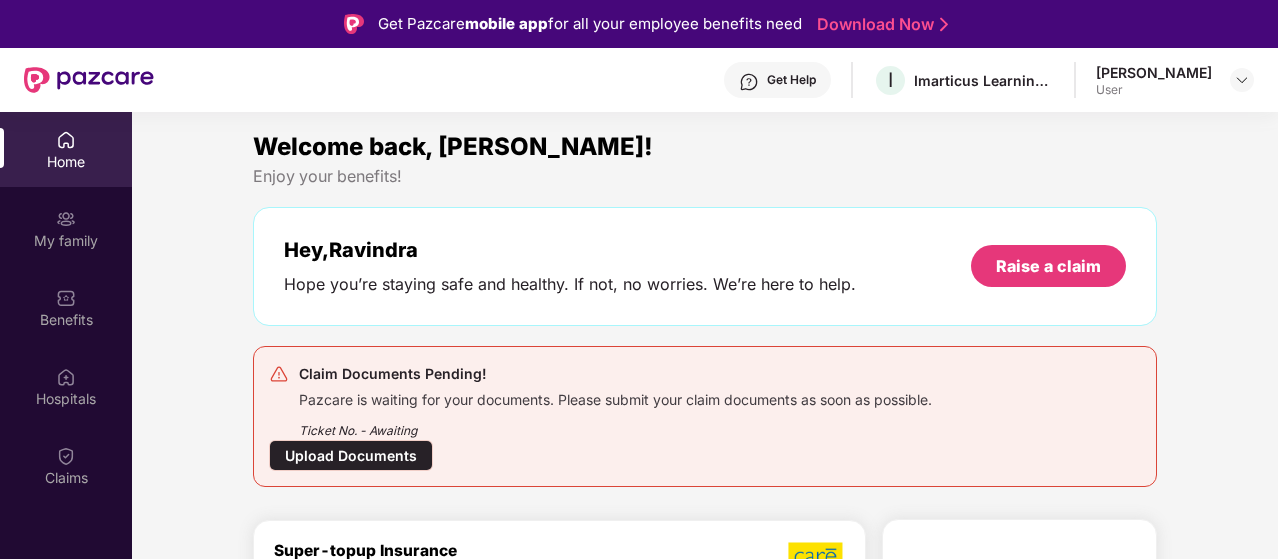click on "Upload Documents" at bounding box center (351, 455) 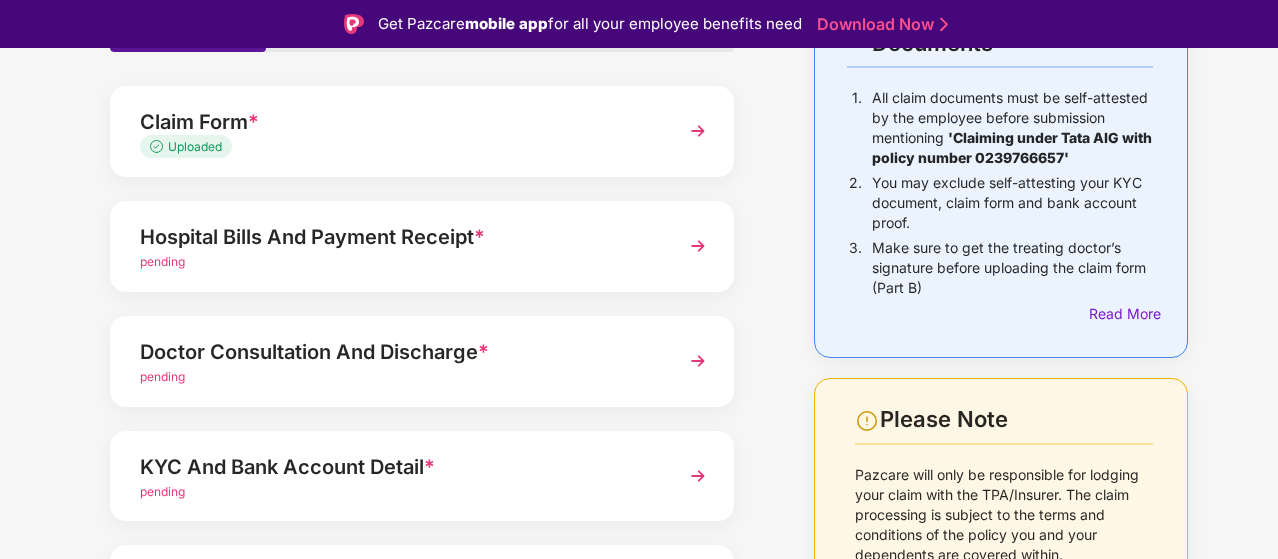 scroll, scrollTop: 193, scrollLeft: 0, axis: vertical 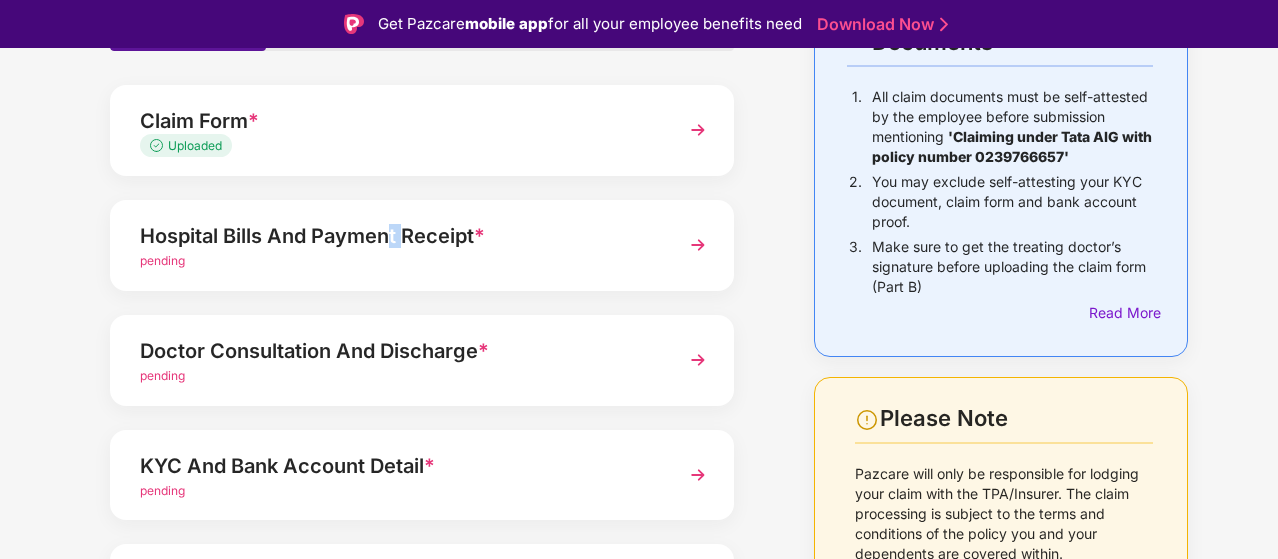 drag, startPoint x: 393, startPoint y: 241, endPoint x: 401, endPoint y: 210, distance: 32.01562 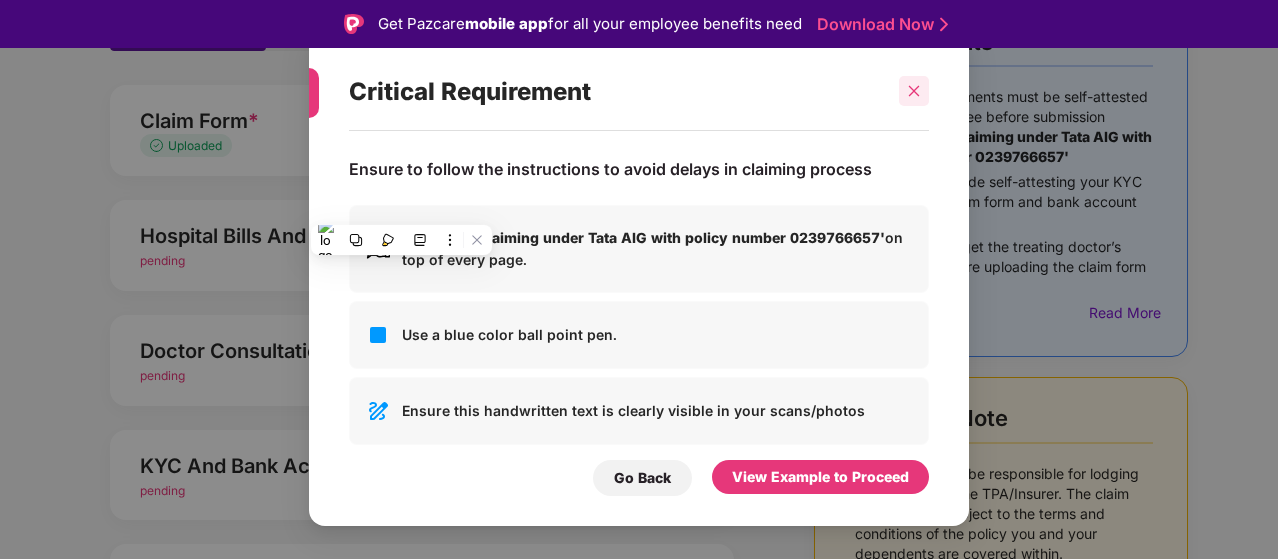 click 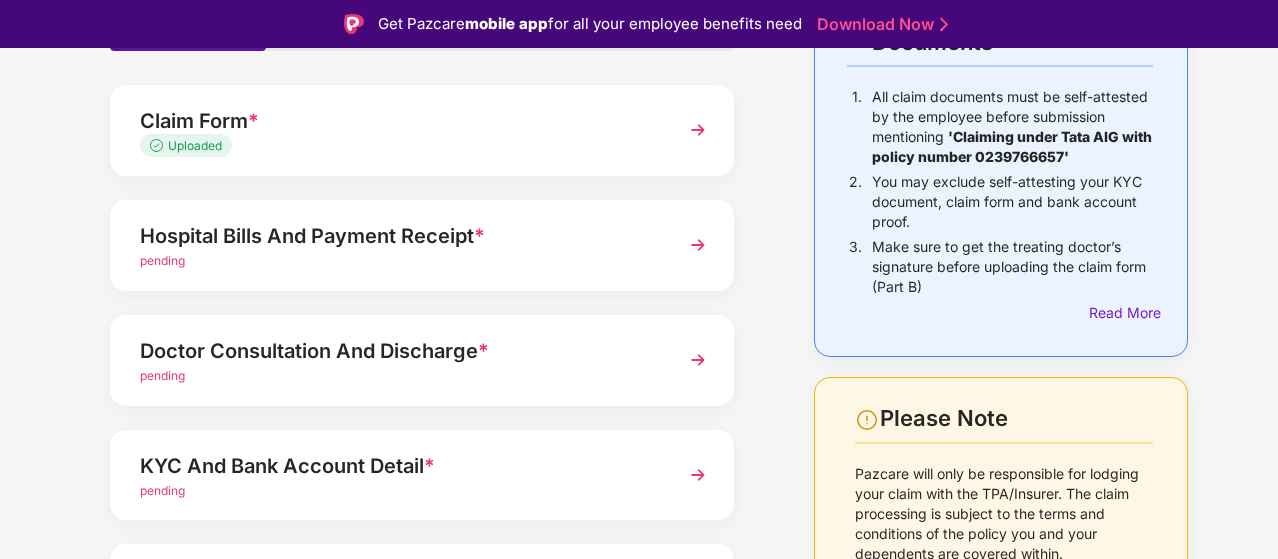 click on "Doctor Consultation And Discharge *" at bounding box center [398, 351] 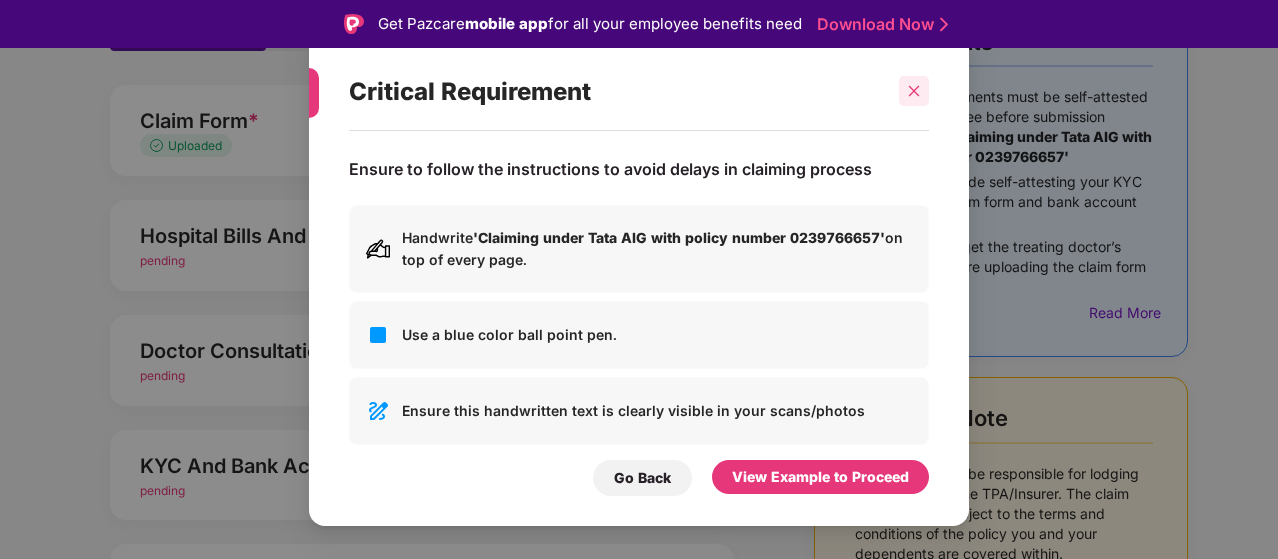 click 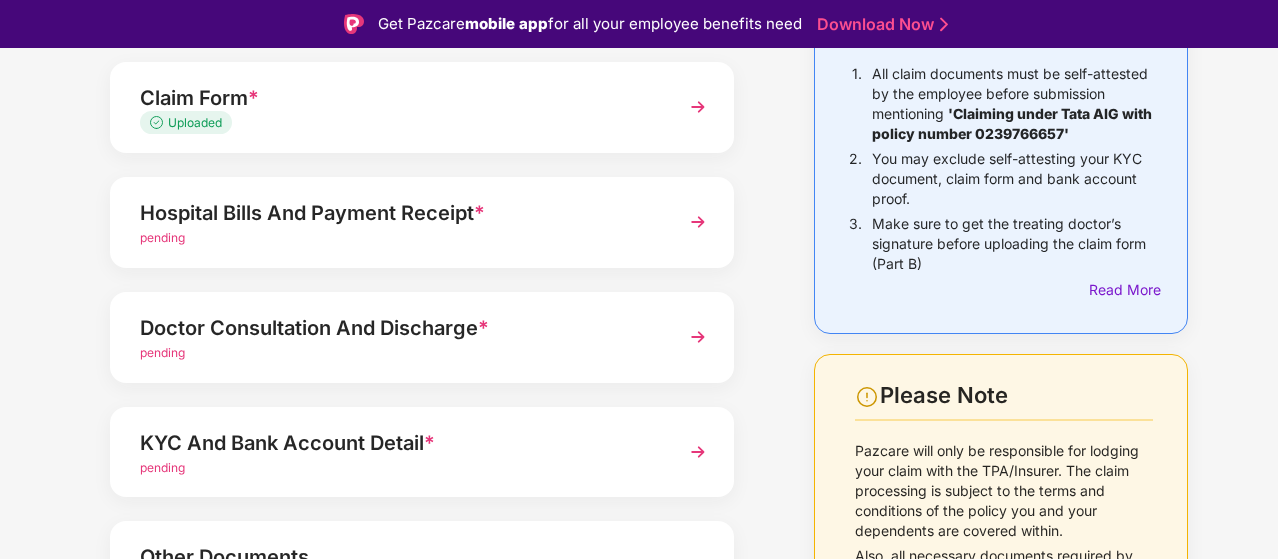 scroll, scrollTop: 319, scrollLeft: 0, axis: vertical 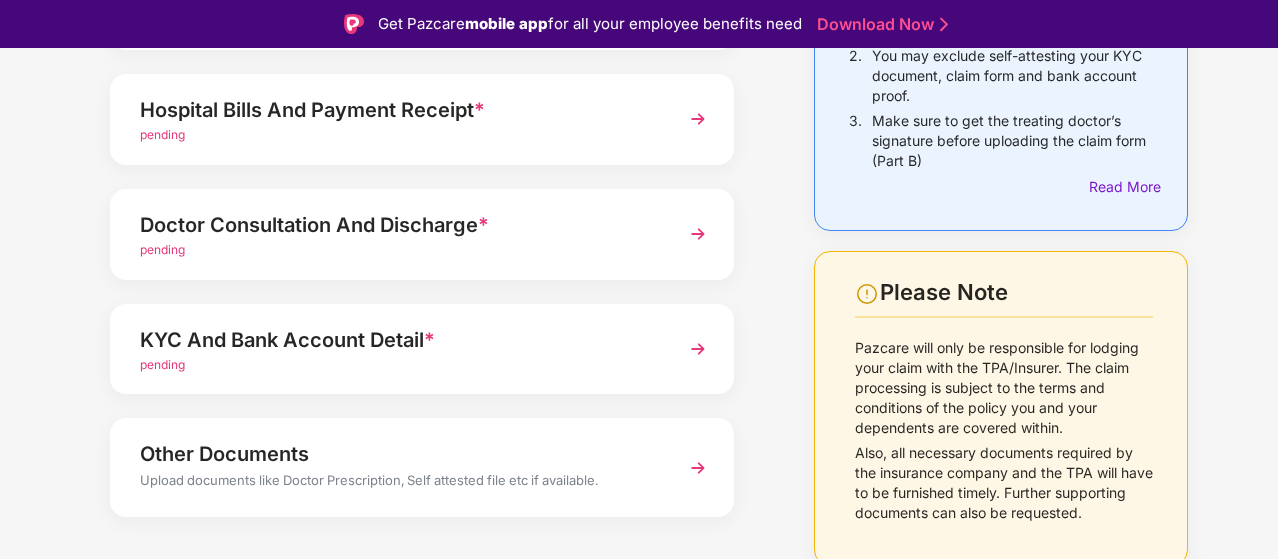 click on "KYC And Bank Account Detail *" at bounding box center [398, 340] 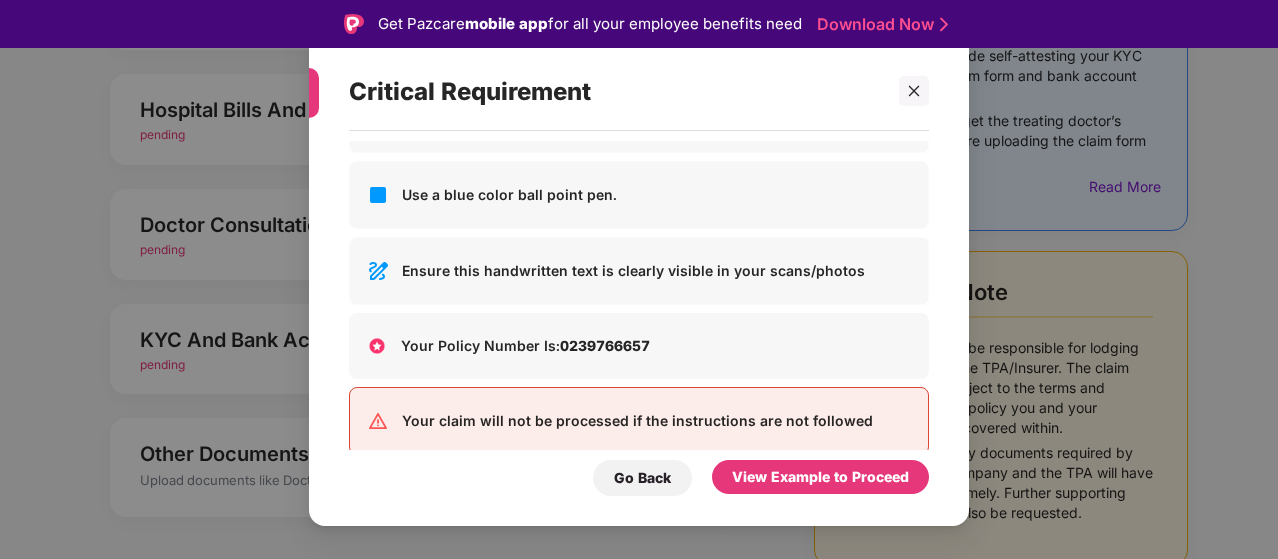scroll, scrollTop: 172, scrollLeft: 0, axis: vertical 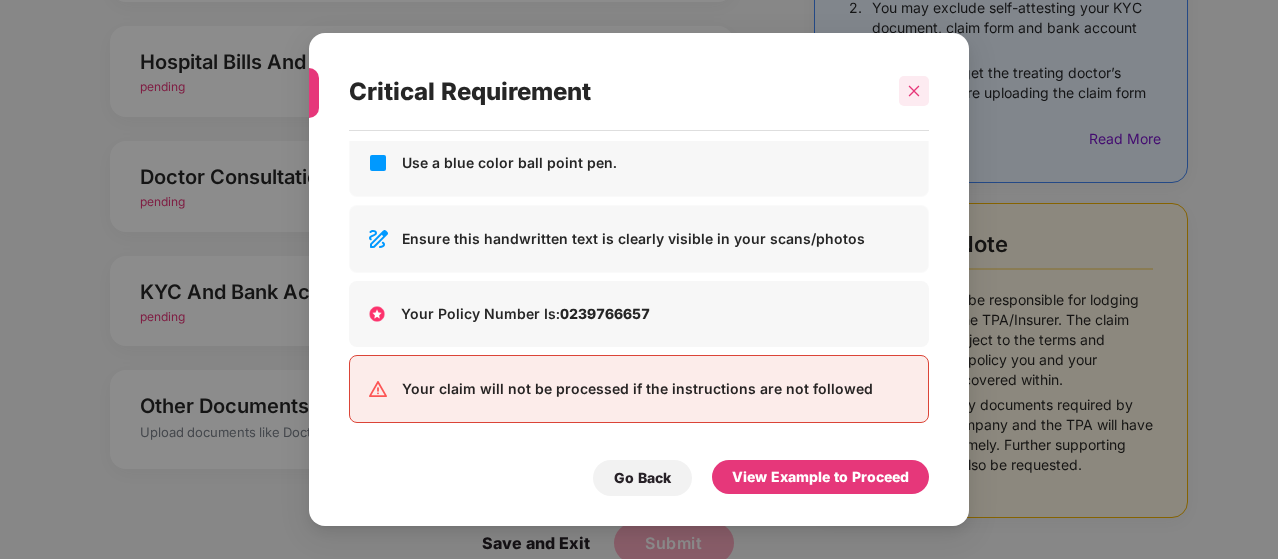 click at bounding box center (914, 91) 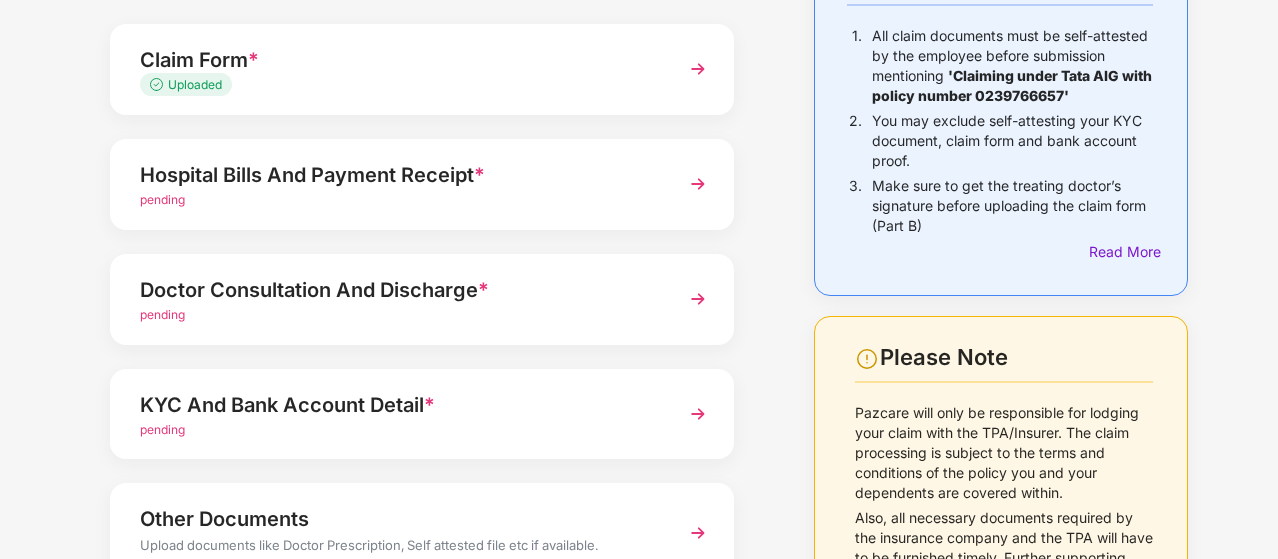 scroll, scrollTop: 166, scrollLeft: 0, axis: vertical 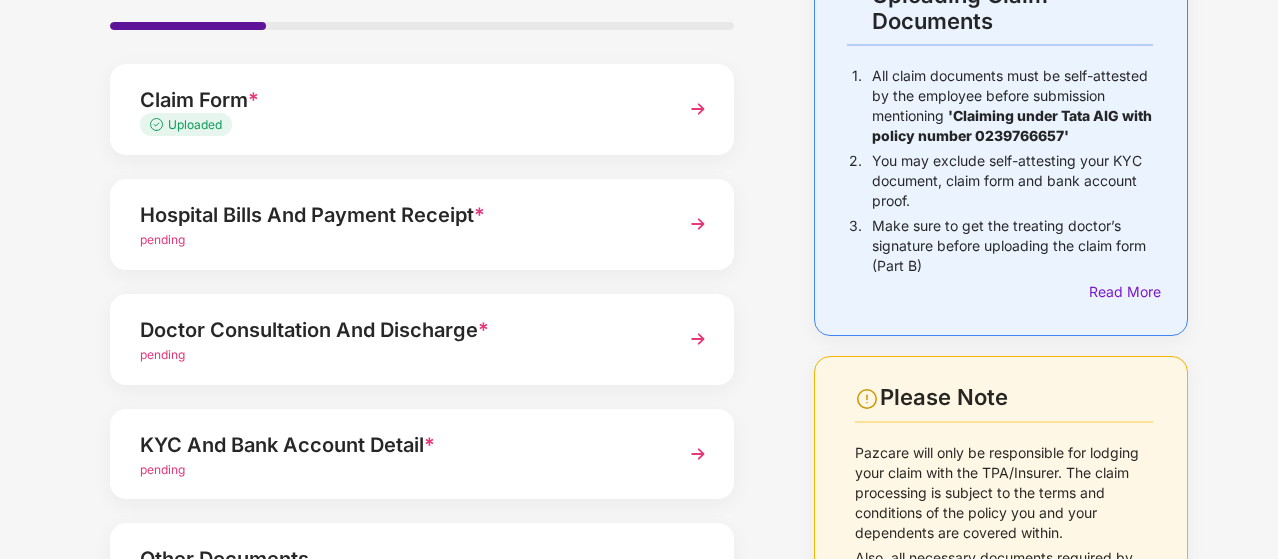 click on "Hospital Bills And Payment Receipt *" at bounding box center (398, 215) 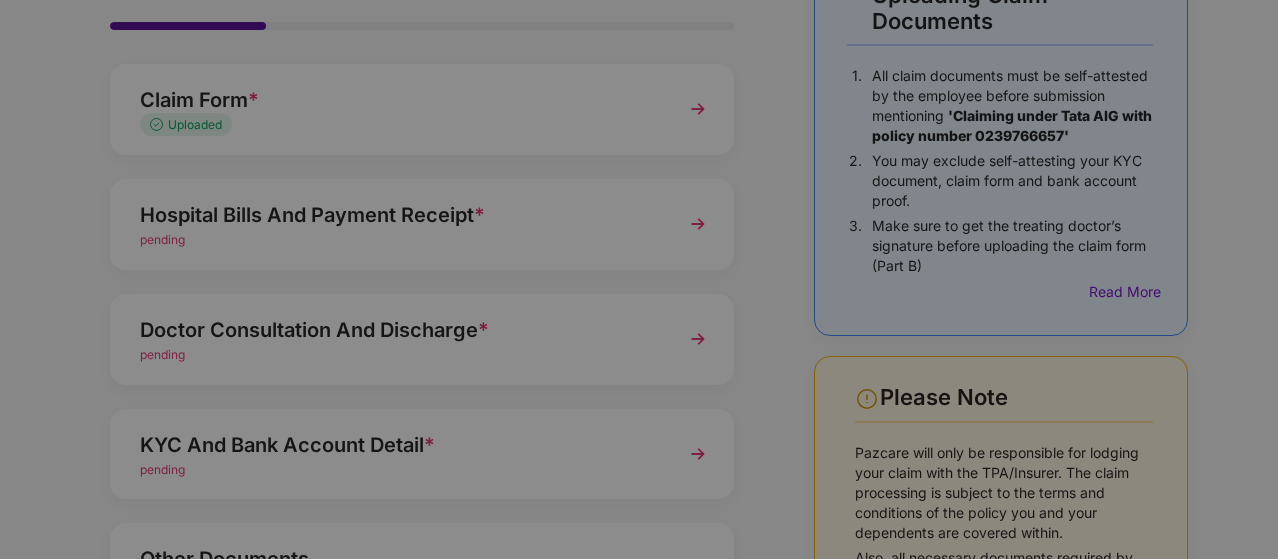 scroll, scrollTop: 0, scrollLeft: 0, axis: both 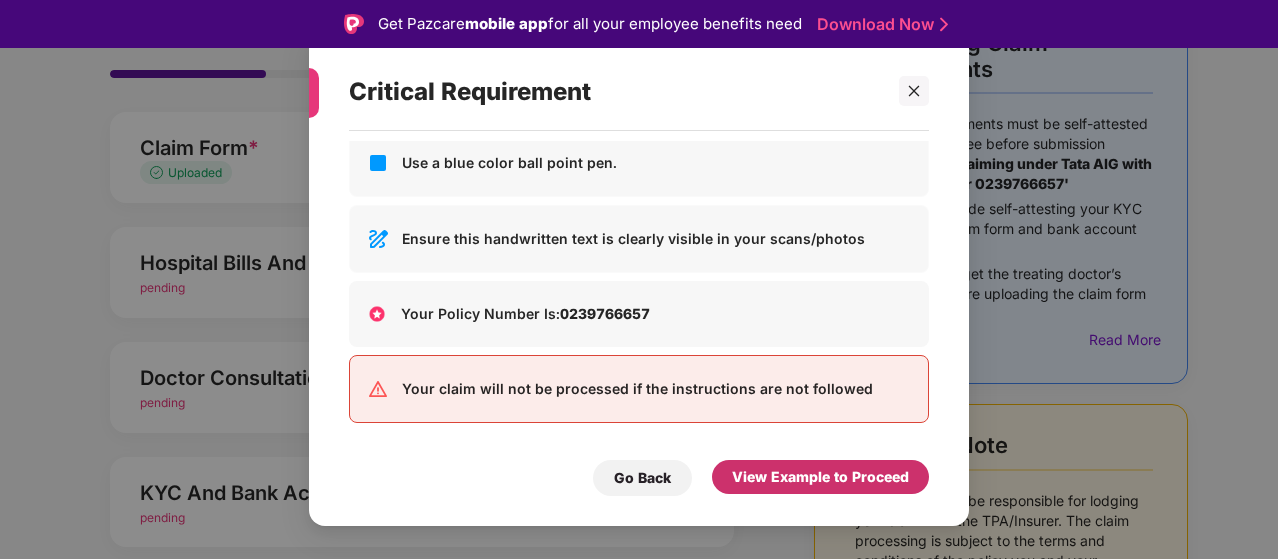 click on "View Example to Proceed" at bounding box center (820, 477) 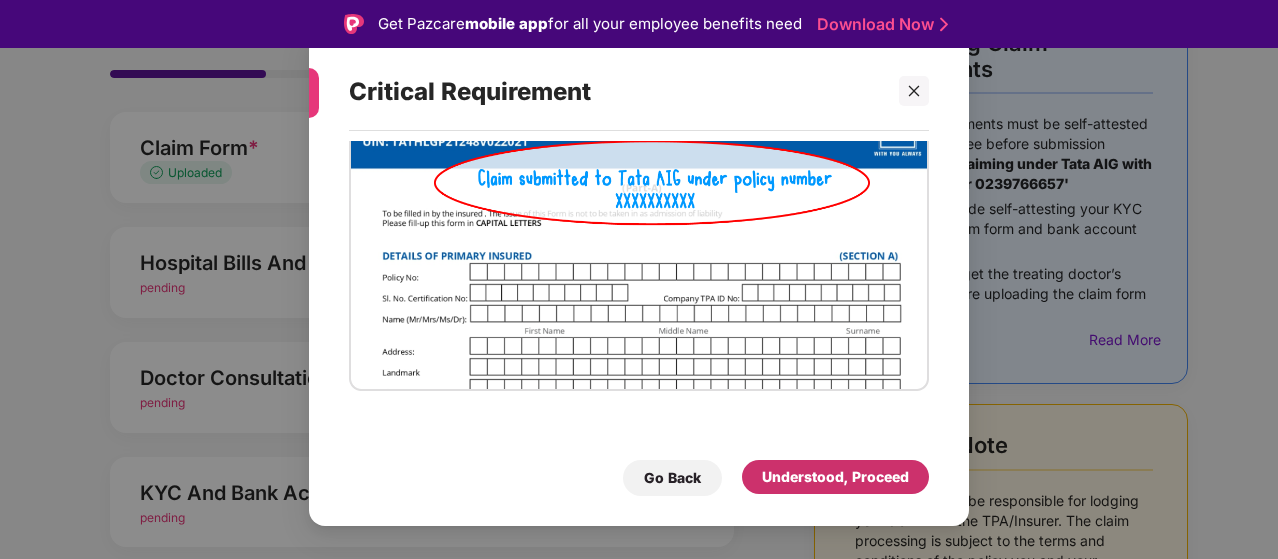 click on "Understood, Proceed" at bounding box center (835, 477) 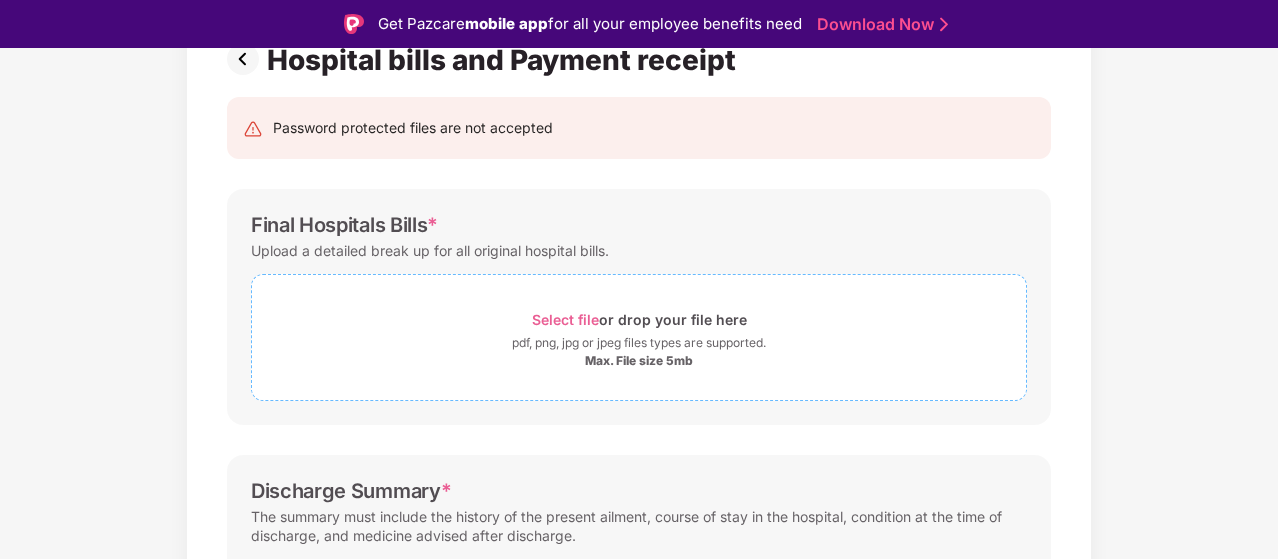 click on "Select file  or drop your file here" at bounding box center (639, 319) 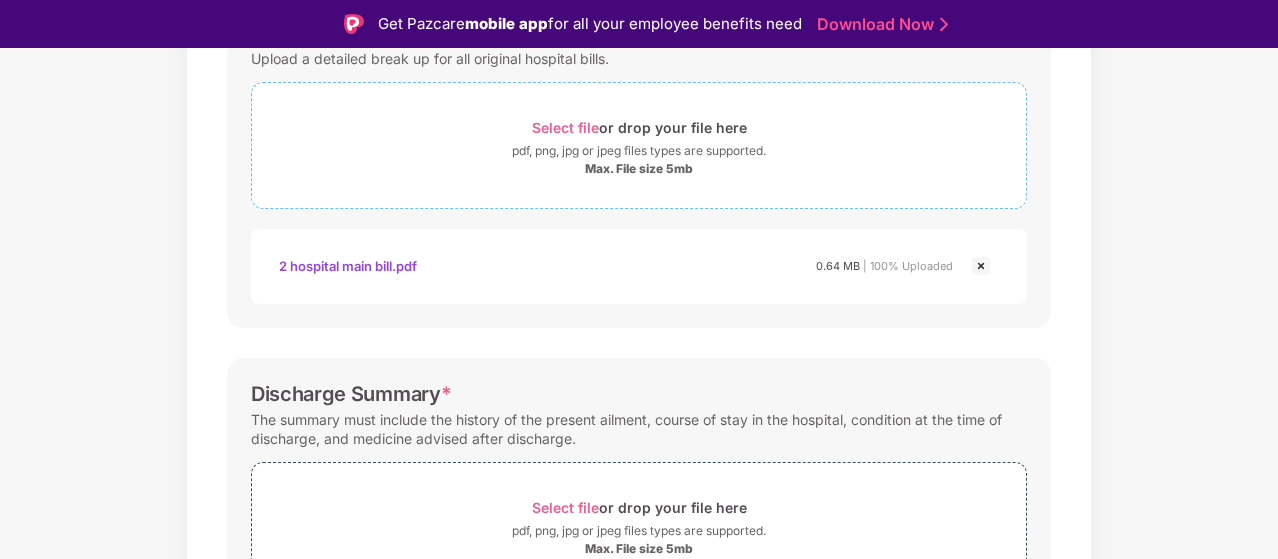 scroll, scrollTop: 359, scrollLeft: 0, axis: vertical 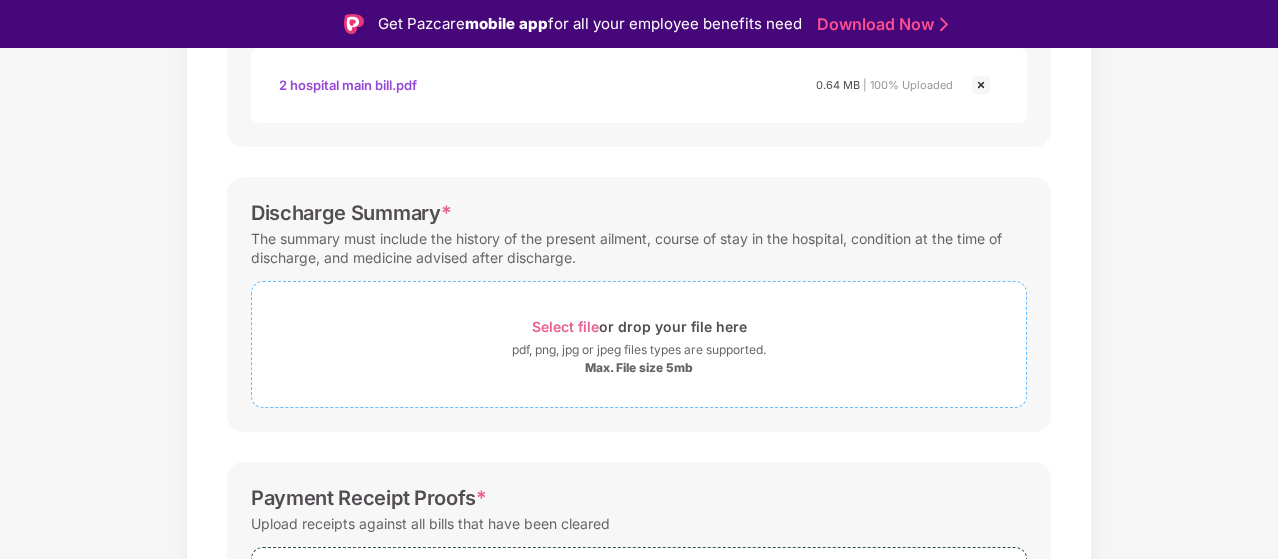 click on "Select file" at bounding box center (565, 326) 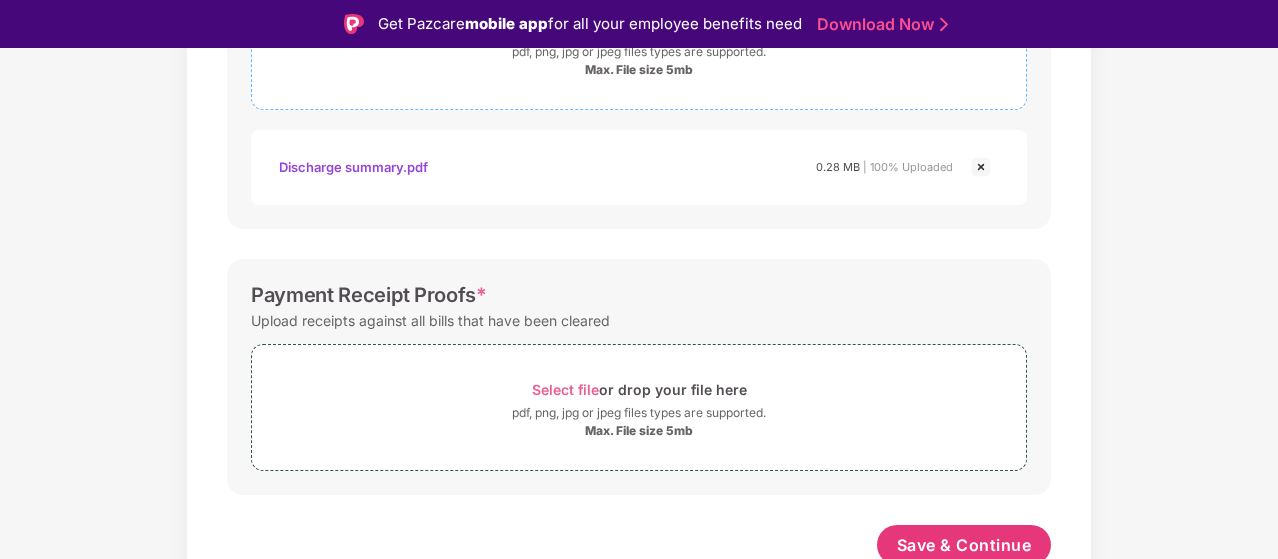 scroll, scrollTop: 843, scrollLeft: 0, axis: vertical 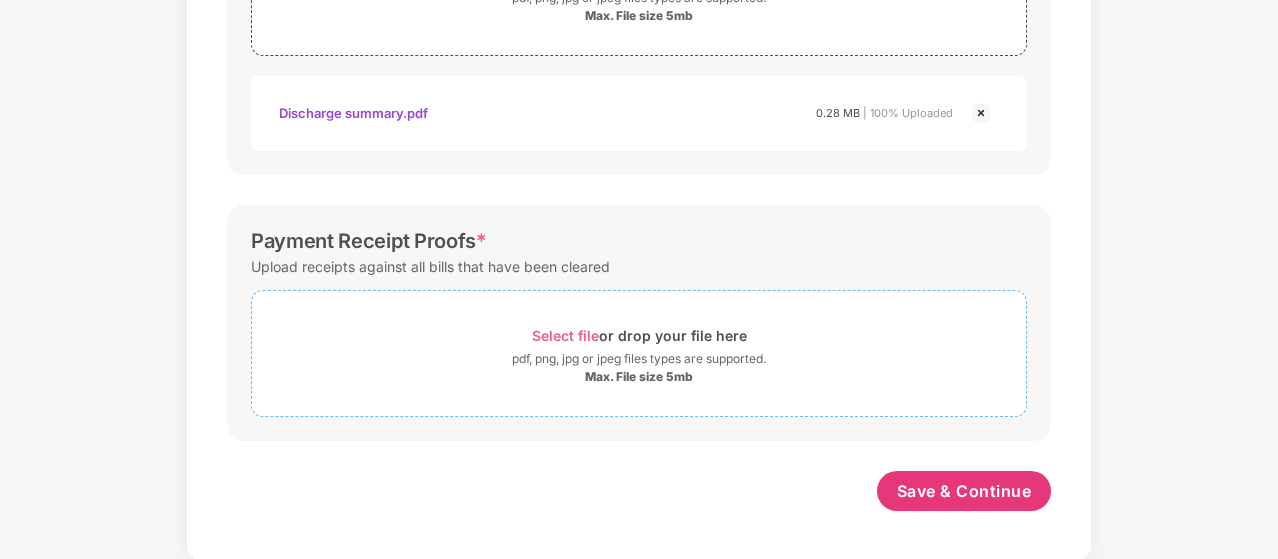 click on "Select file" at bounding box center (565, 335) 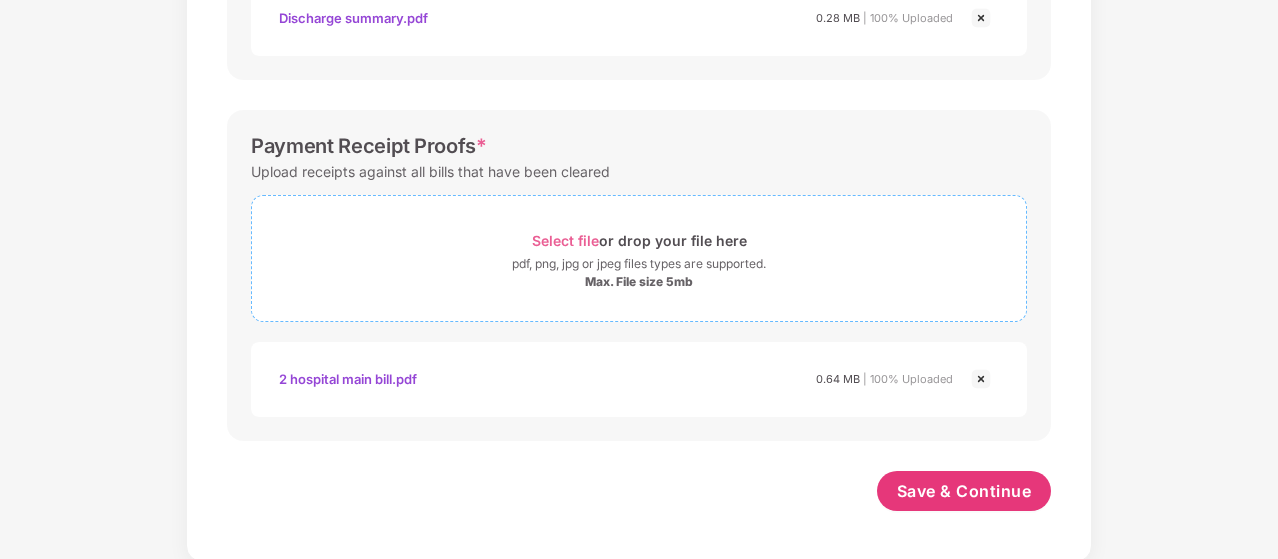 scroll, scrollTop: 938, scrollLeft: 0, axis: vertical 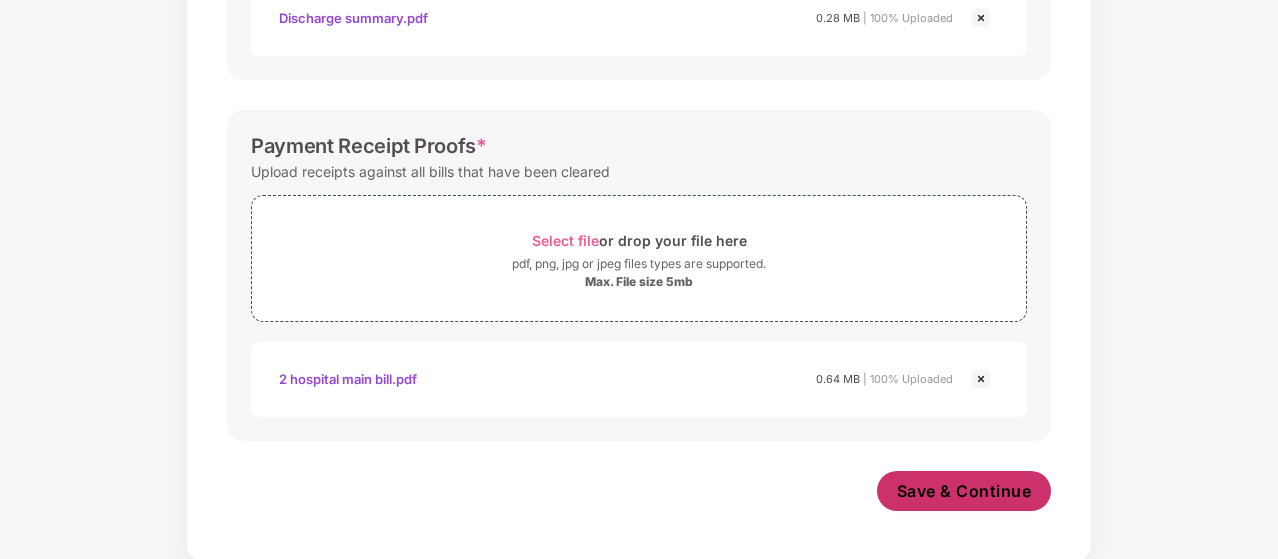 click on "Save & Continue" at bounding box center [964, 491] 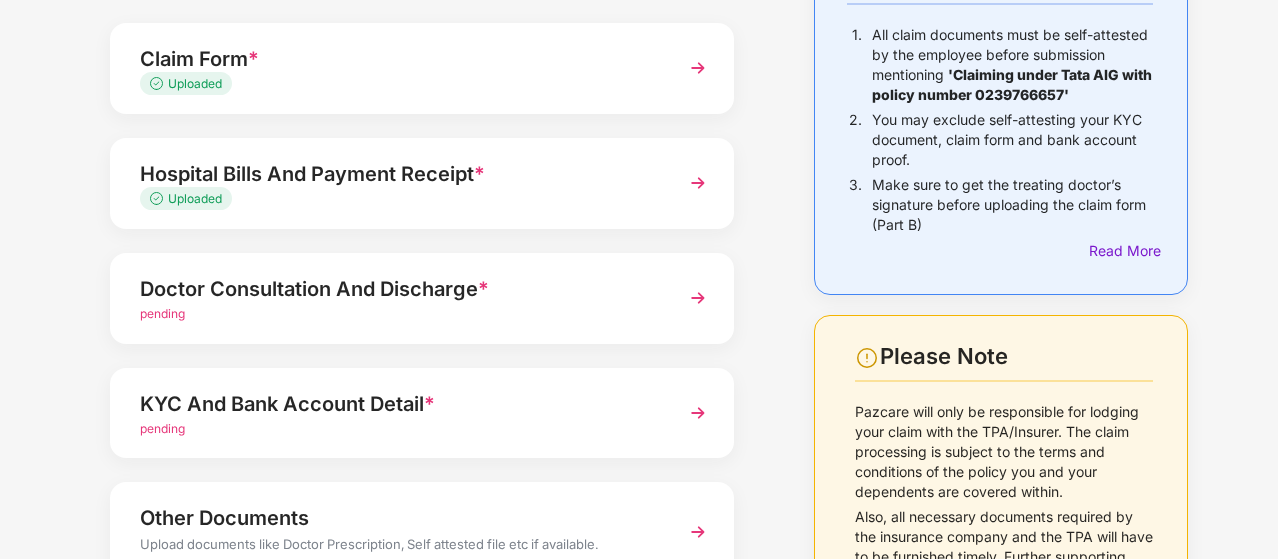 scroll, scrollTop: 220, scrollLeft: 0, axis: vertical 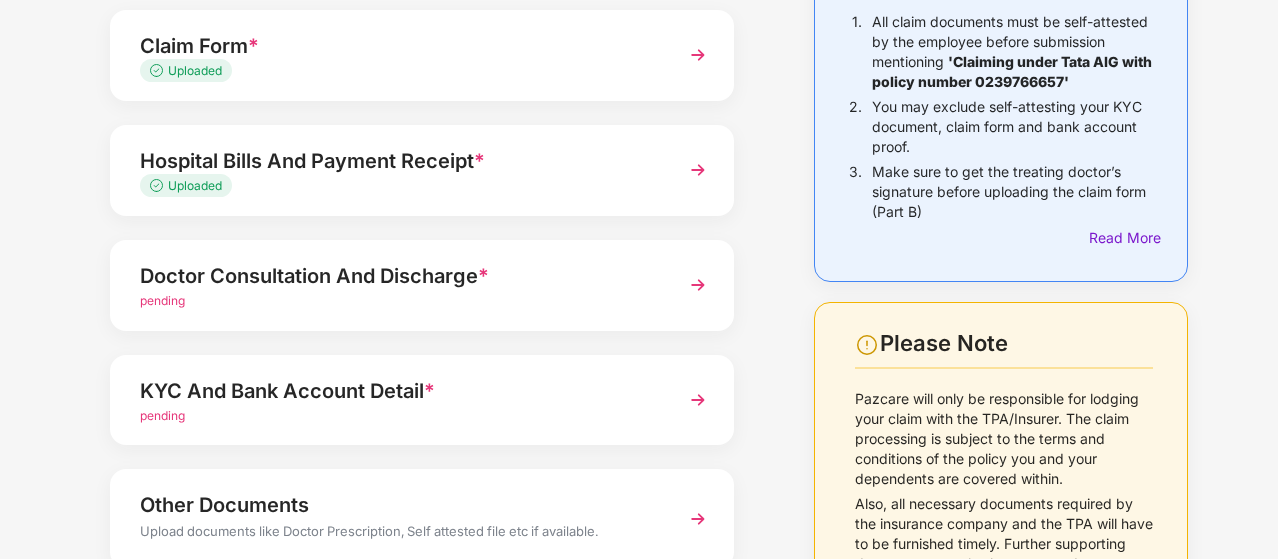 click at bounding box center (698, 170) 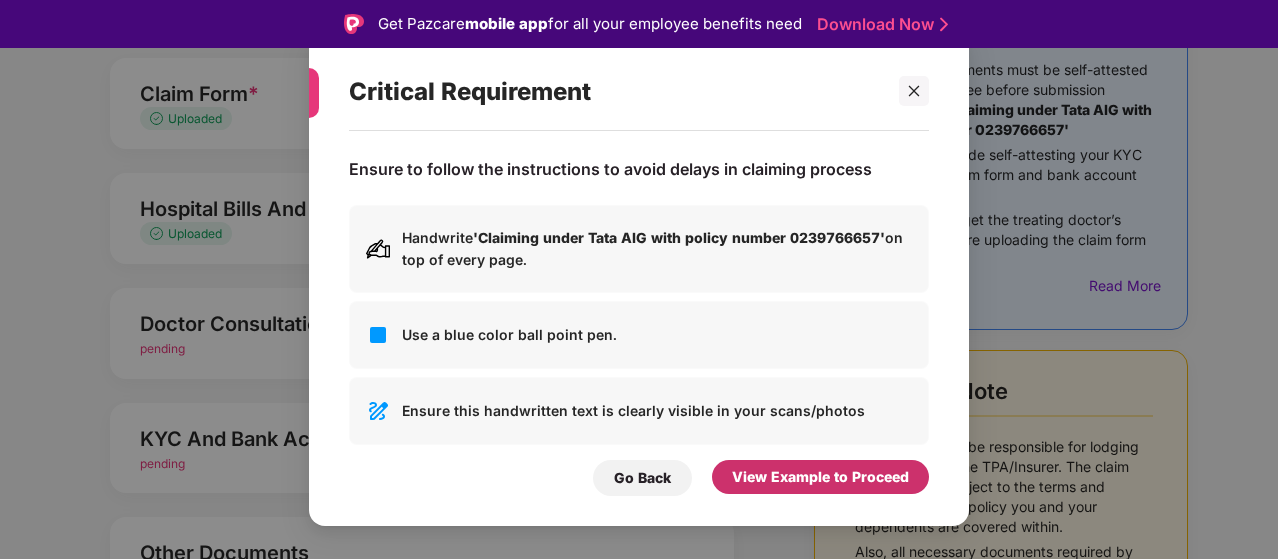 click on "View Example to Proceed" at bounding box center [820, 477] 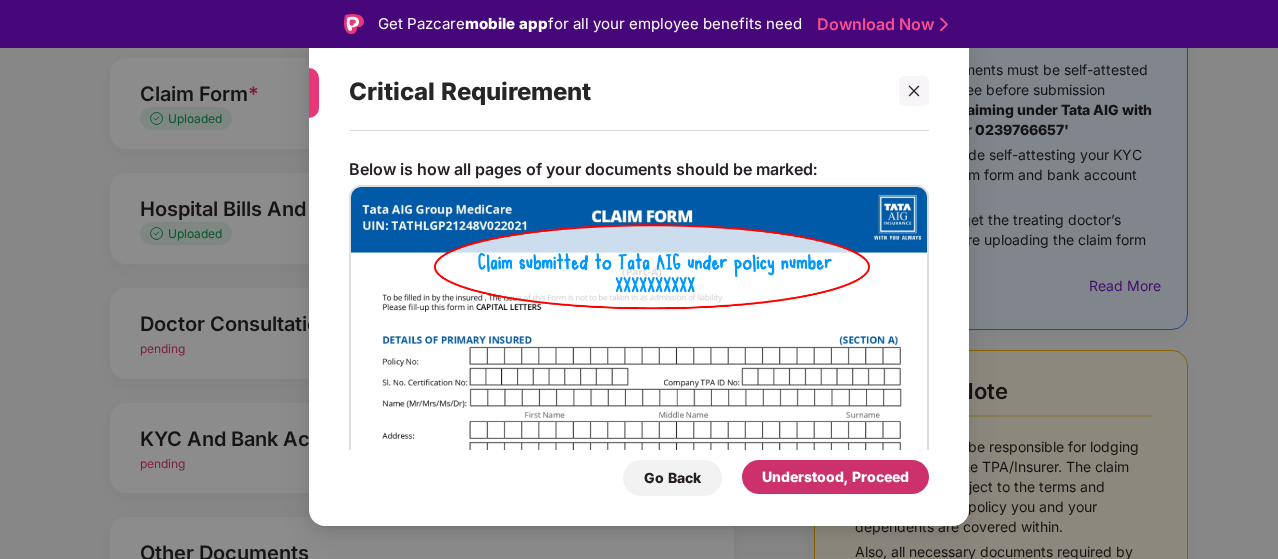 click on "Understood, Proceed" at bounding box center (835, 477) 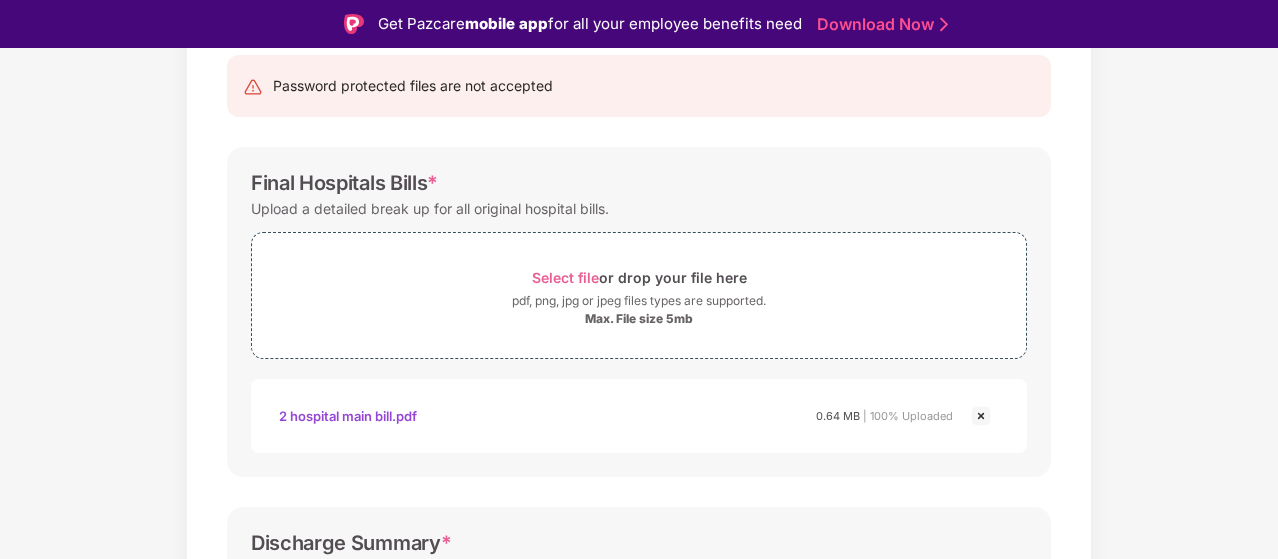 scroll, scrollTop: 186, scrollLeft: 0, axis: vertical 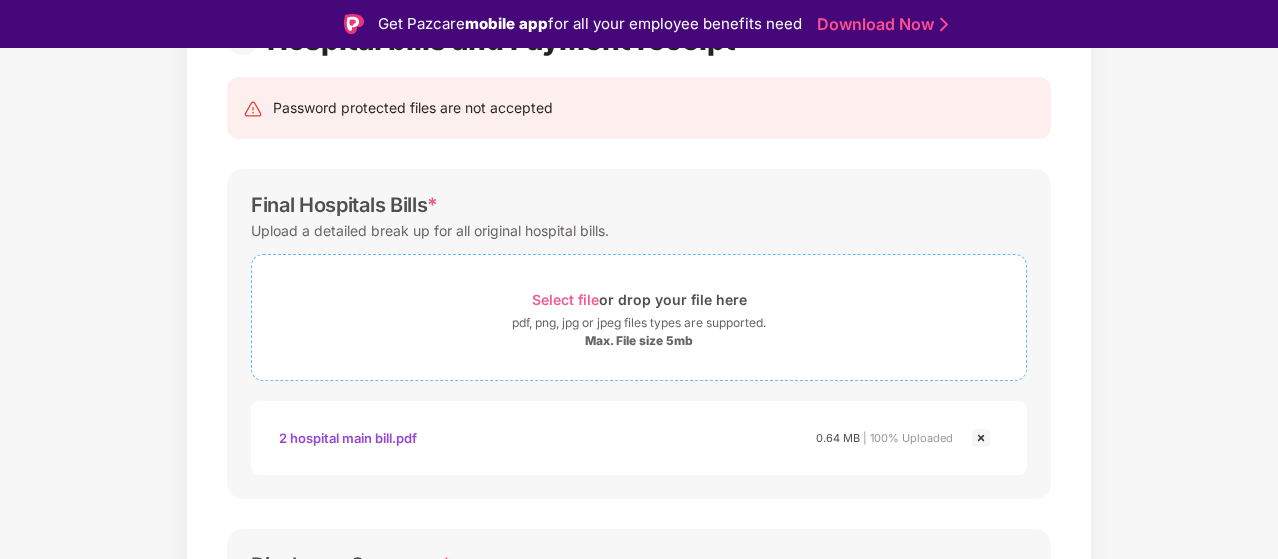 click on "Select file" at bounding box center [565, 299] 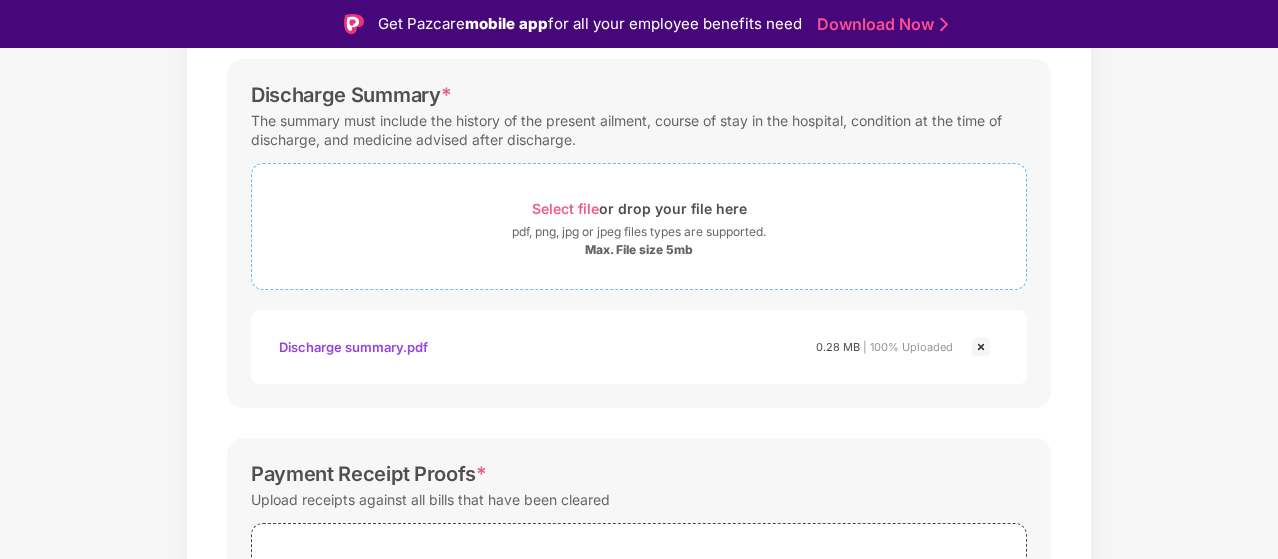 click on "Select file" at bounding box center [565, 208] 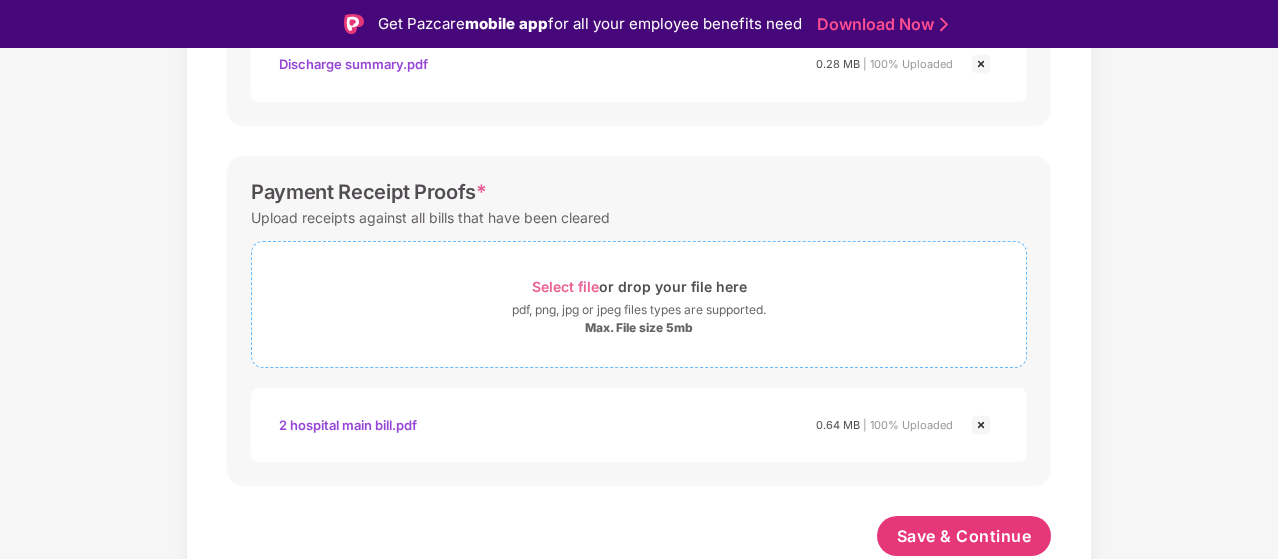 scroll, scrollTop: 1125, scrollLeft: 0, axis: vertical 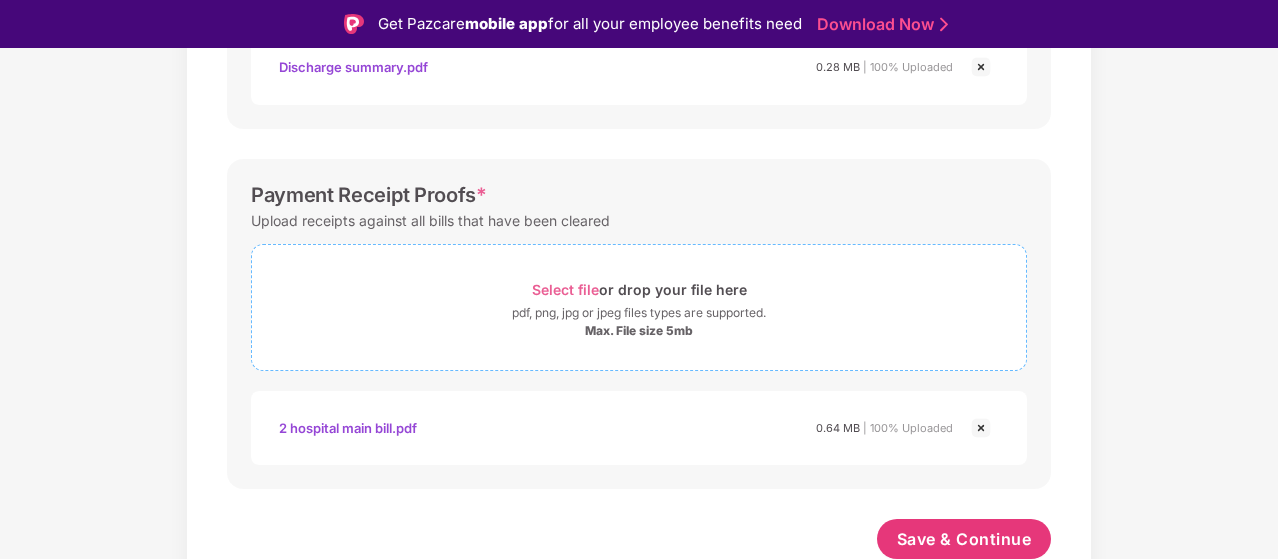 click on "Select file" at bounding box center (565, 289) 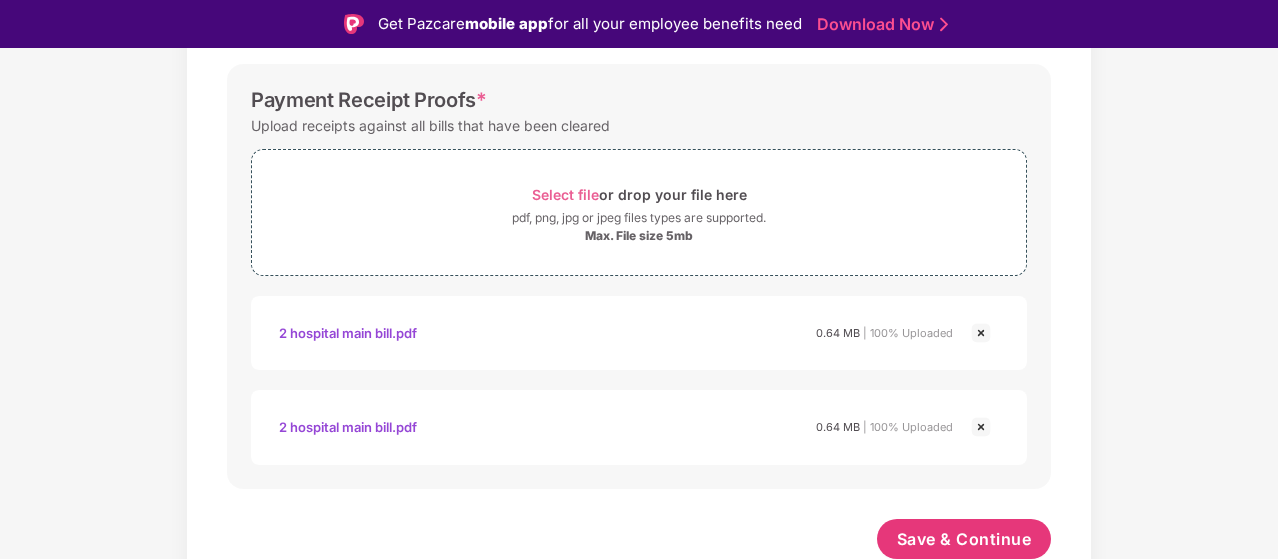 click at bounding box center [981, 427] 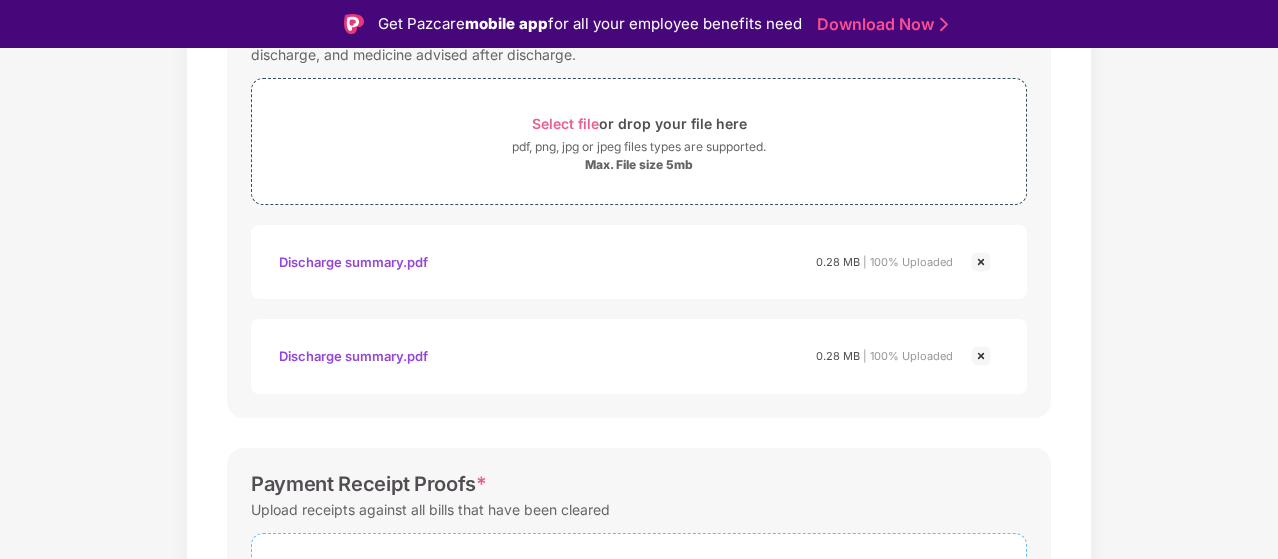 scroll, scrollTop: 818, scrollLeft: 0, axis: vertical 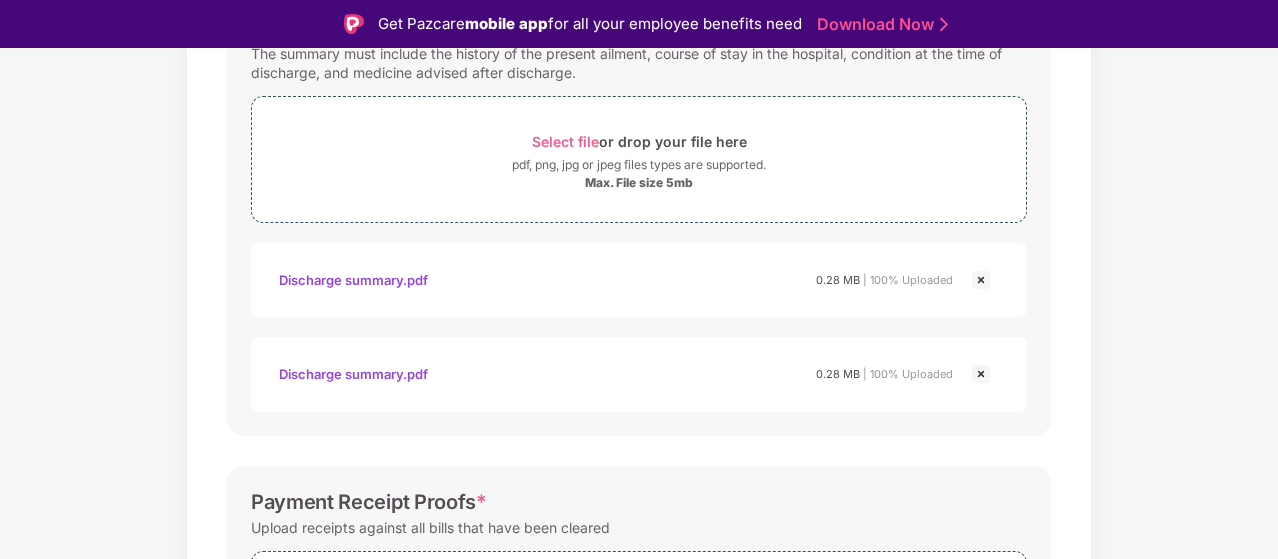 click at bounding box center [981, 280] 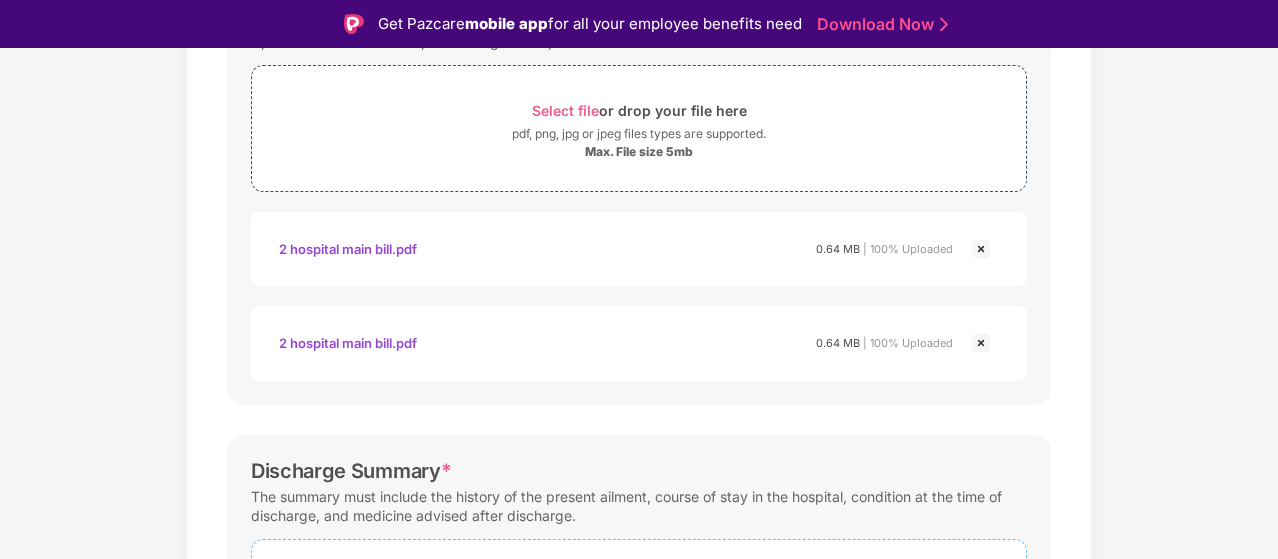 scroll, scrollTop: 372, scrollLeft: 0, axis: vertical 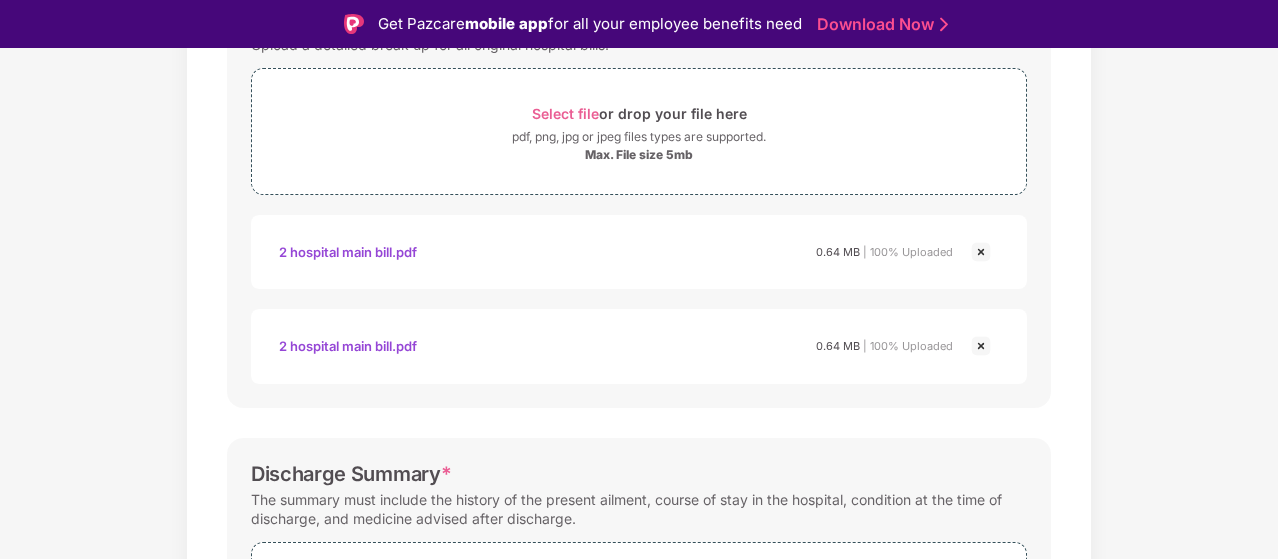click at bounding box center (981, 252) 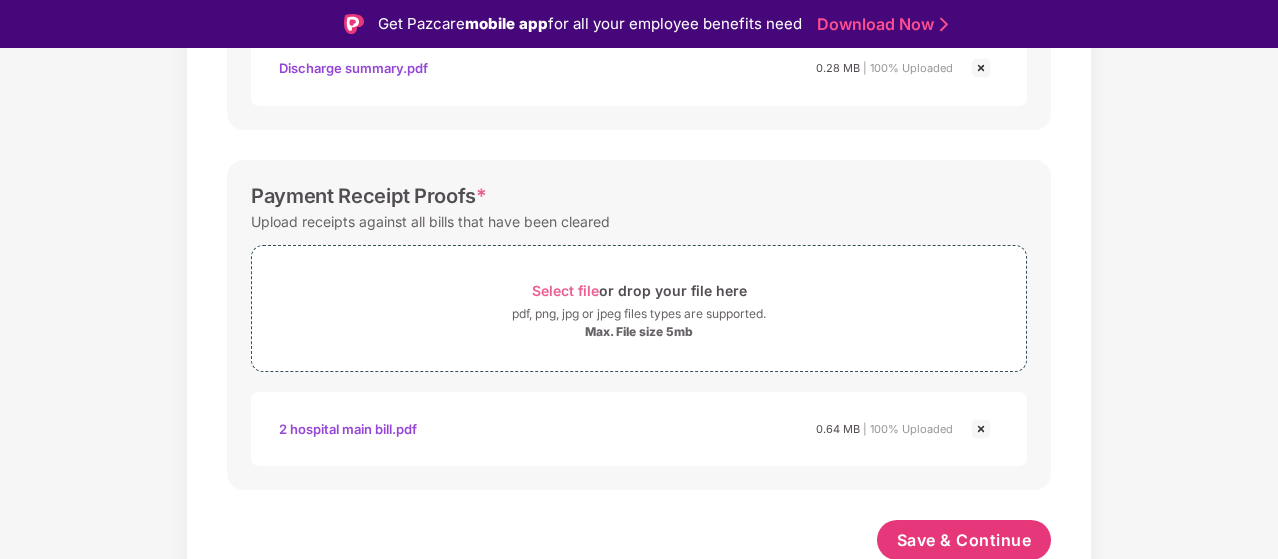 scroll, scrollTop: 937, scrollLeft: 0, axis: vertical 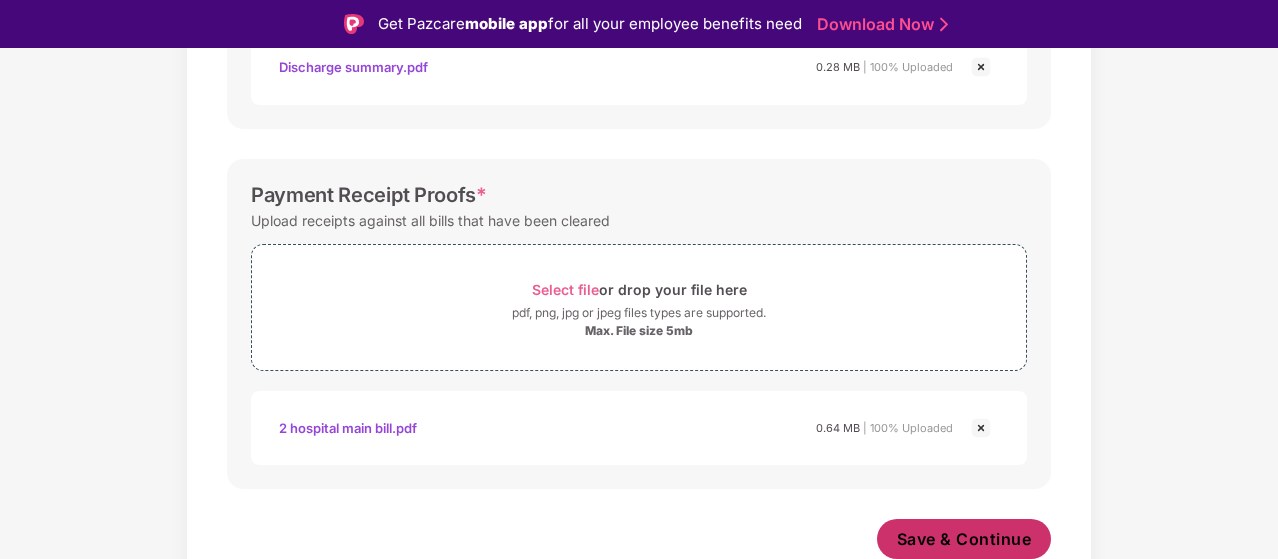 click on "Save & Continue" at bounding box center [964, 539] 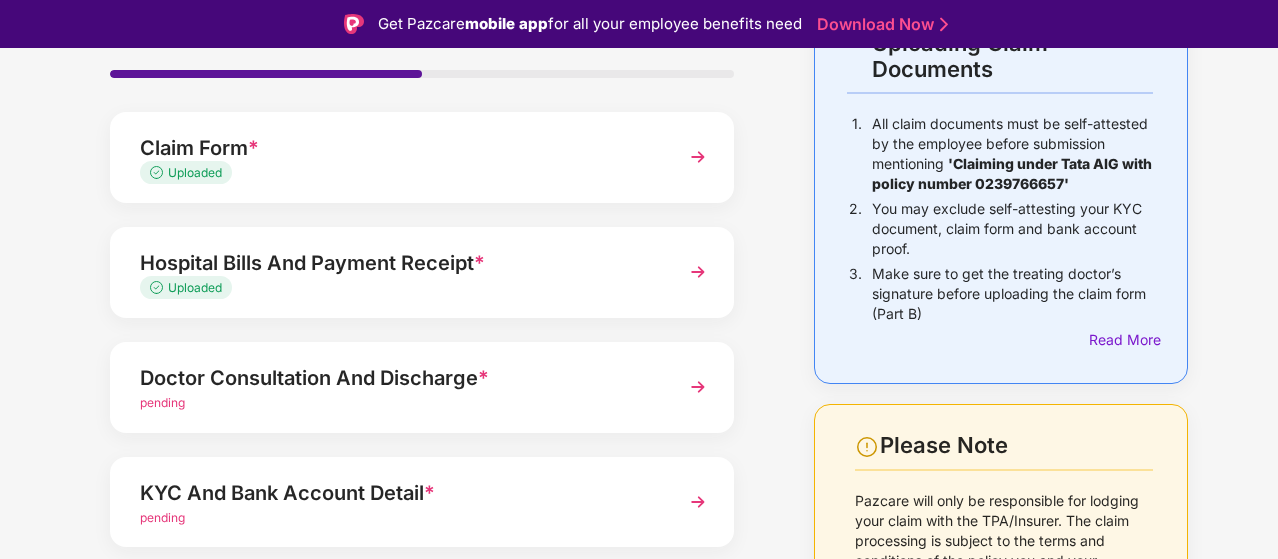 scroll, scrollTop: 352, scrollLeft: 0, axis: vertical 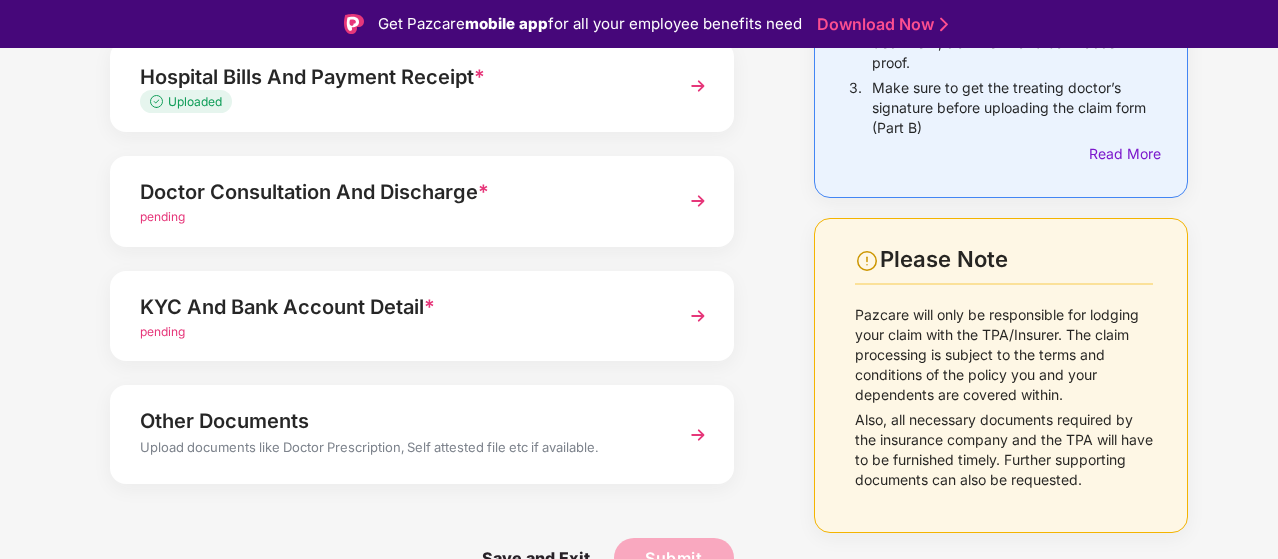 click on "Doctor Consultation And Discharge *" at bounding box center [398, 192] 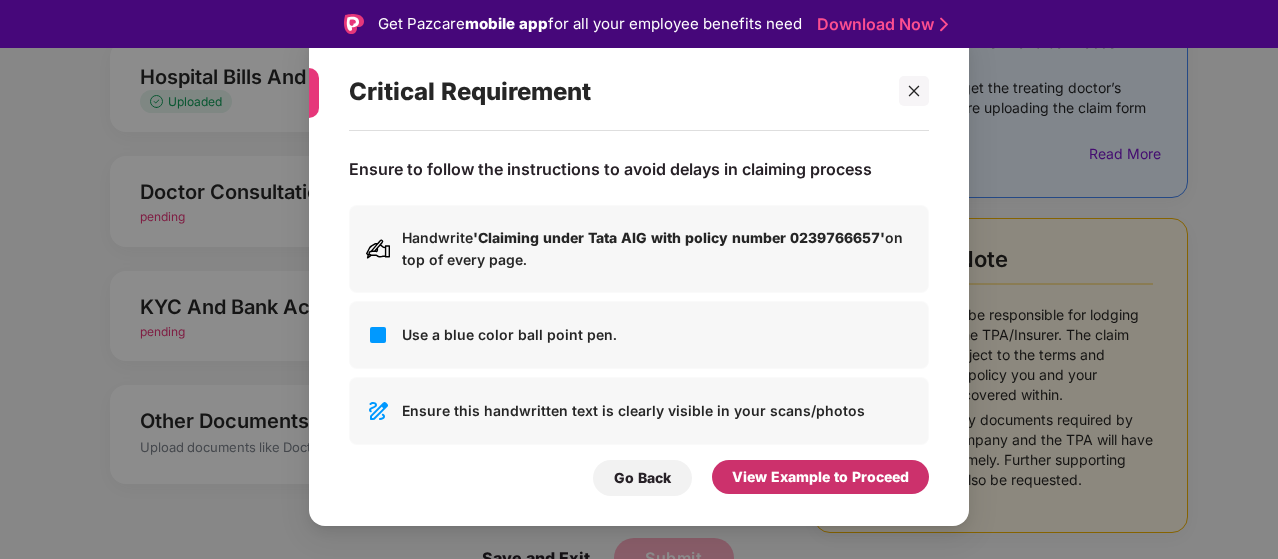 click on "View Example to Proceed" at bounding box center [820, 477] 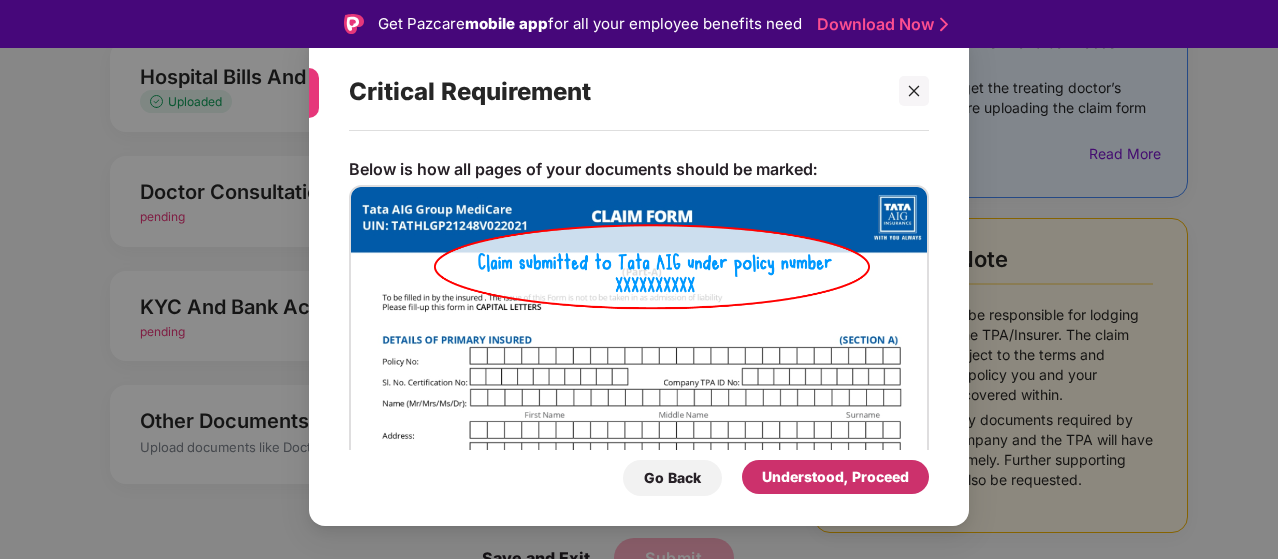 click on "Understood, Proceed" at bounding box center [835, 477] 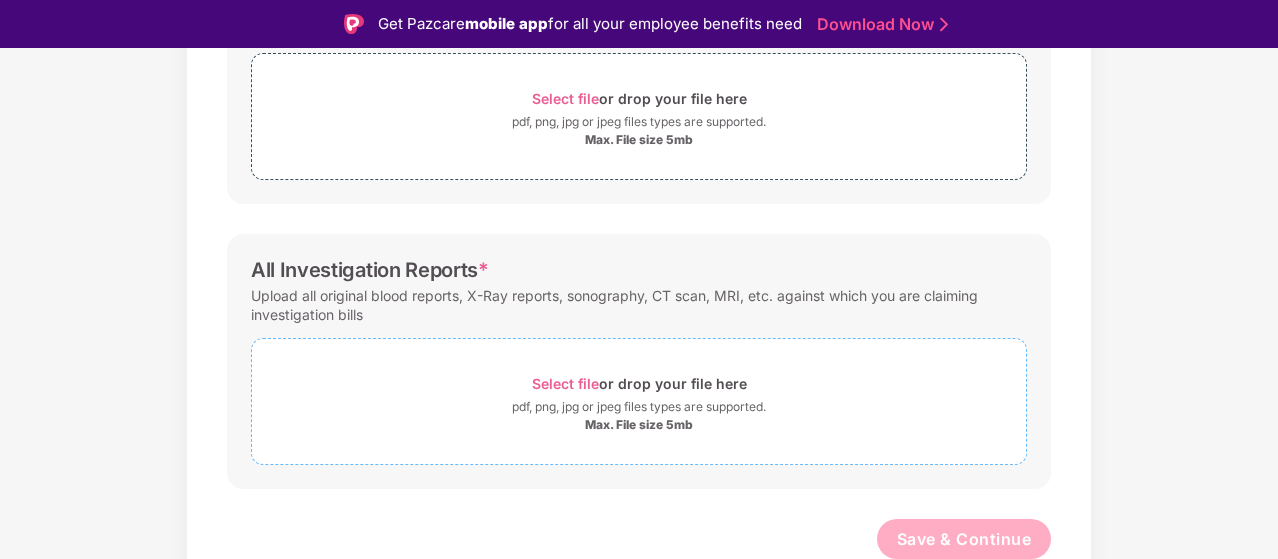 scroll, scrollTop: 233, scrollLeft: 0, axis: vertical 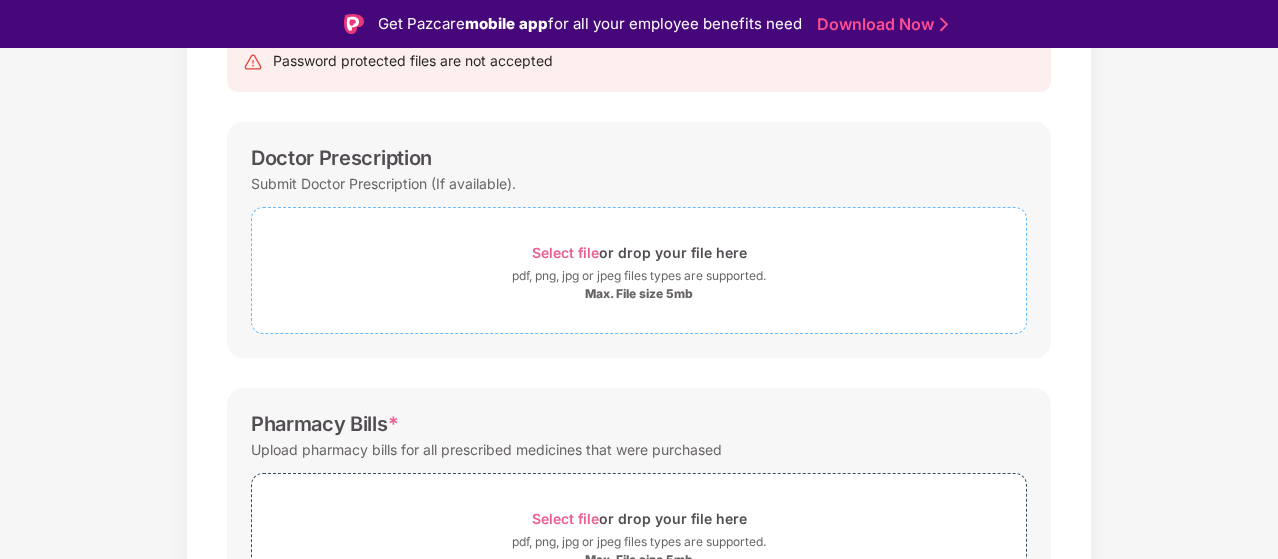 click on "Select file" at bounding box center [565, 252] 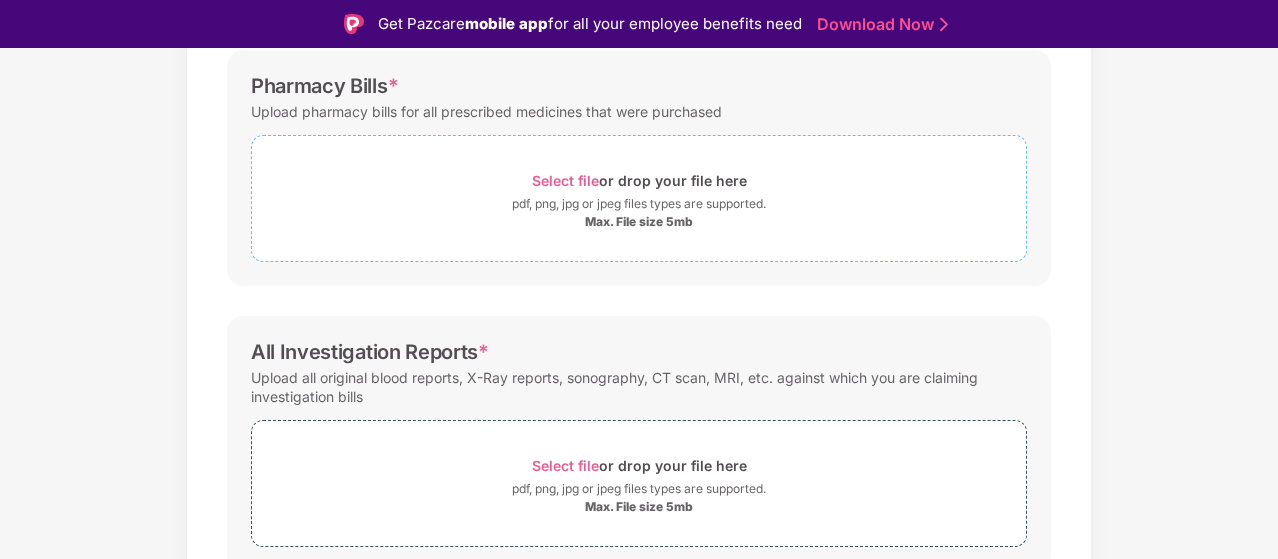 click on "Select file" at bounding box center (565, 180) 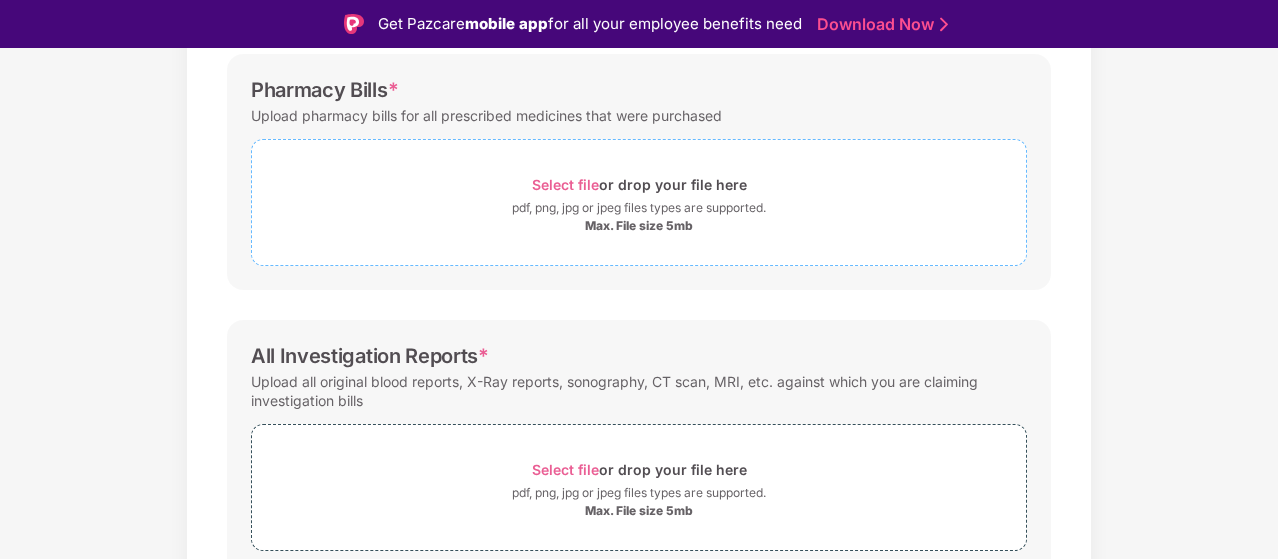 scroll, scrollTop: 660, scrollLeft: 0, axis: vertical 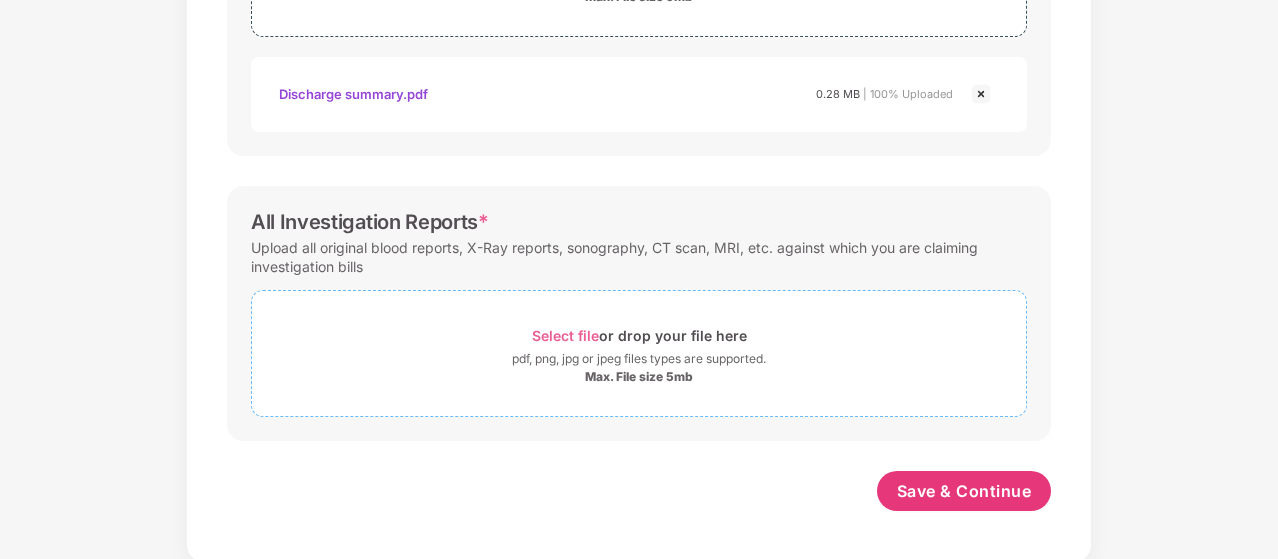 click on "Select file" at bounding box center (565, 335) 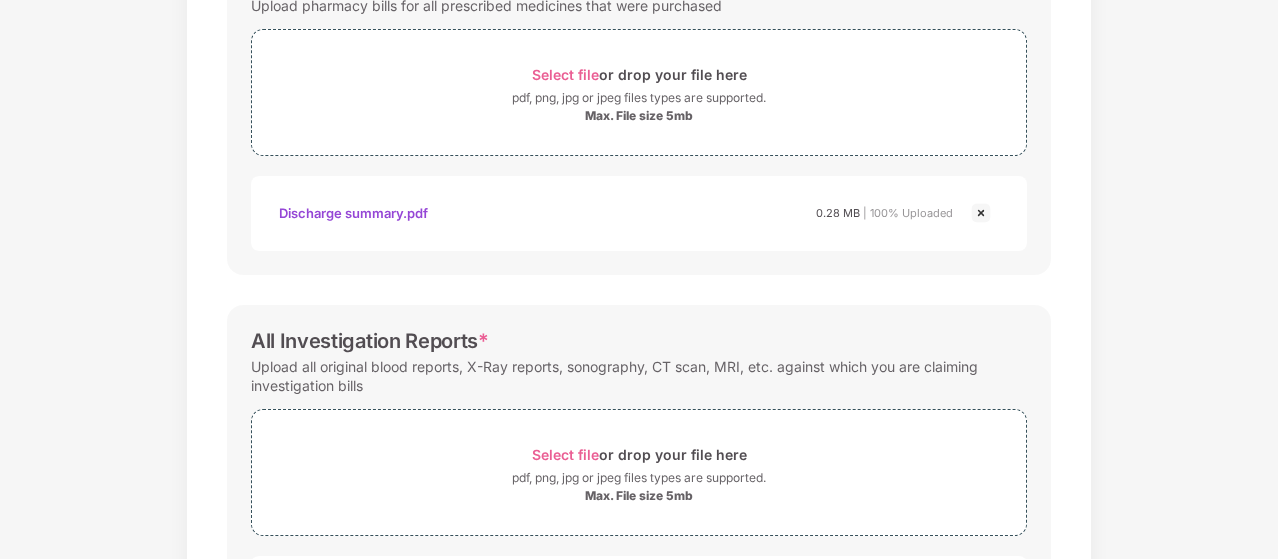 scroll, scrollTop: 938, scrollLeft: 0, axis: vertical 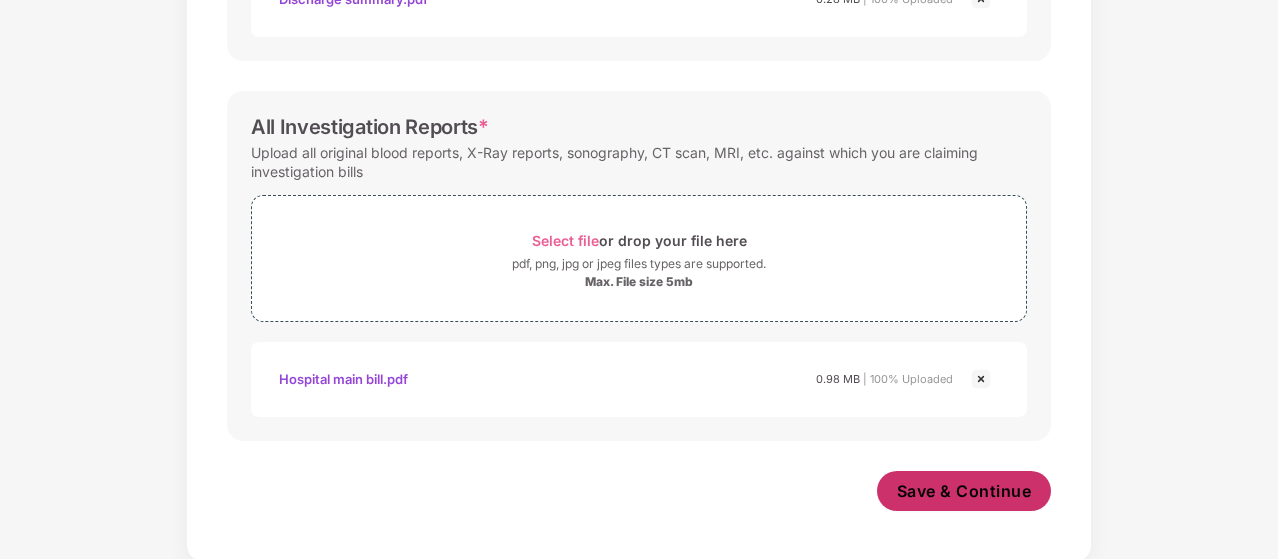 click on "Save & Continue" at bounding box center [964, 491] 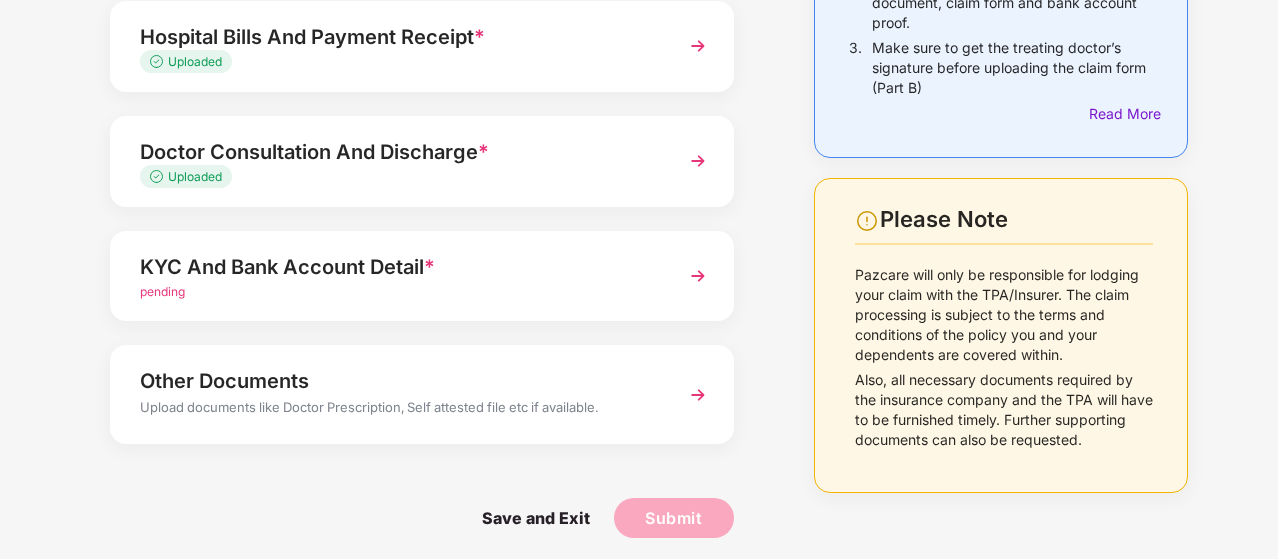 scroll, scrollTop: 346, scrollLeft: 0, axis: vertical 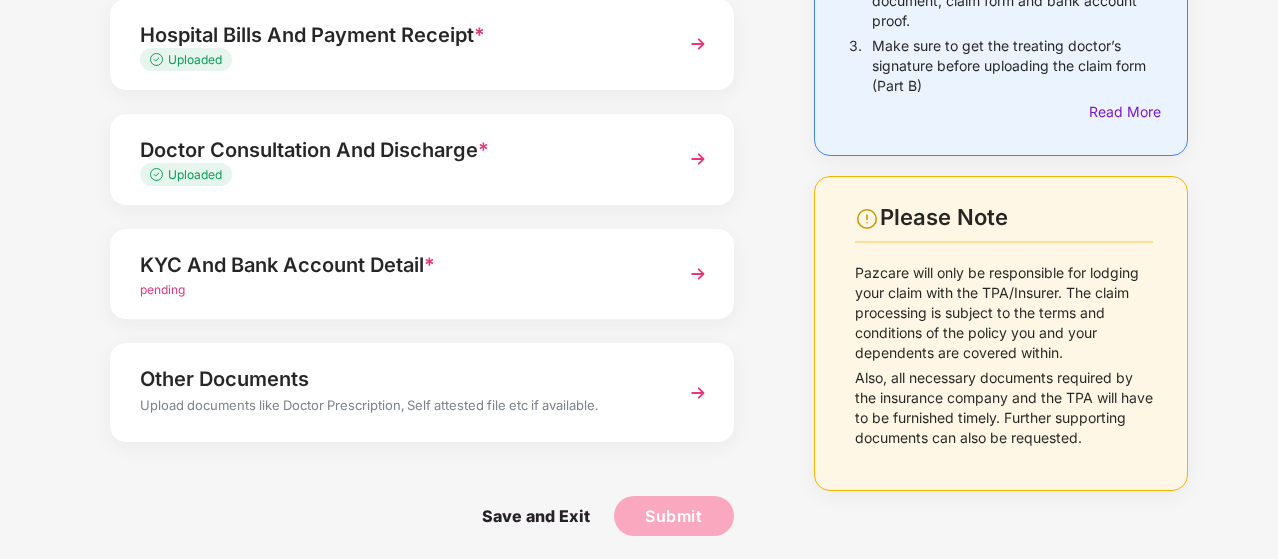 click at bounding box center [698, 274] 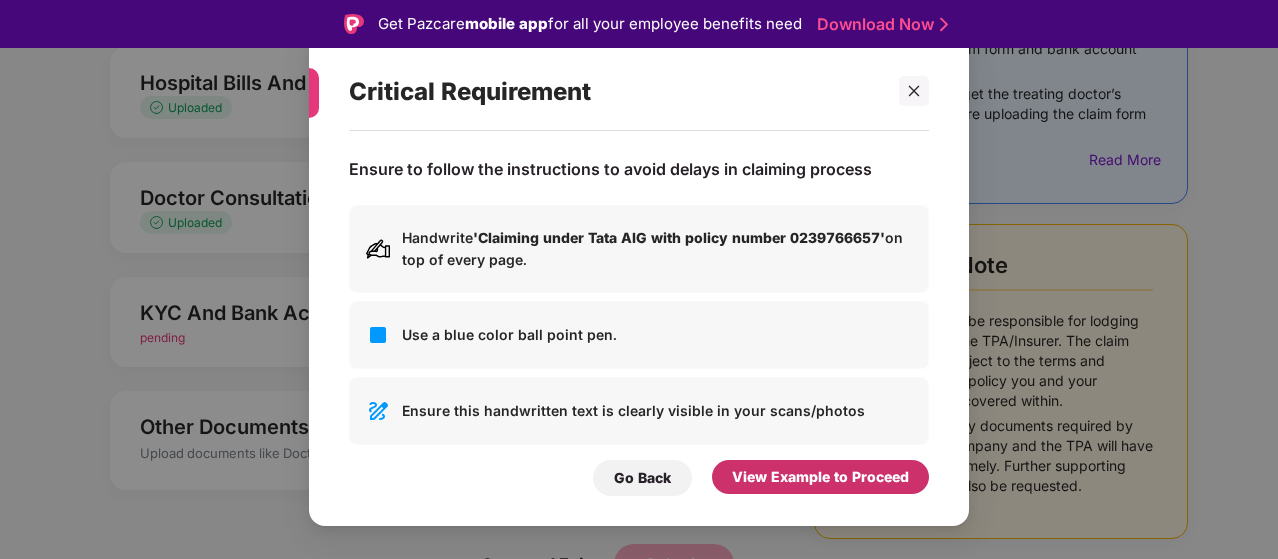 click on "View Example to Proceed" at bounding box center (820, 477) 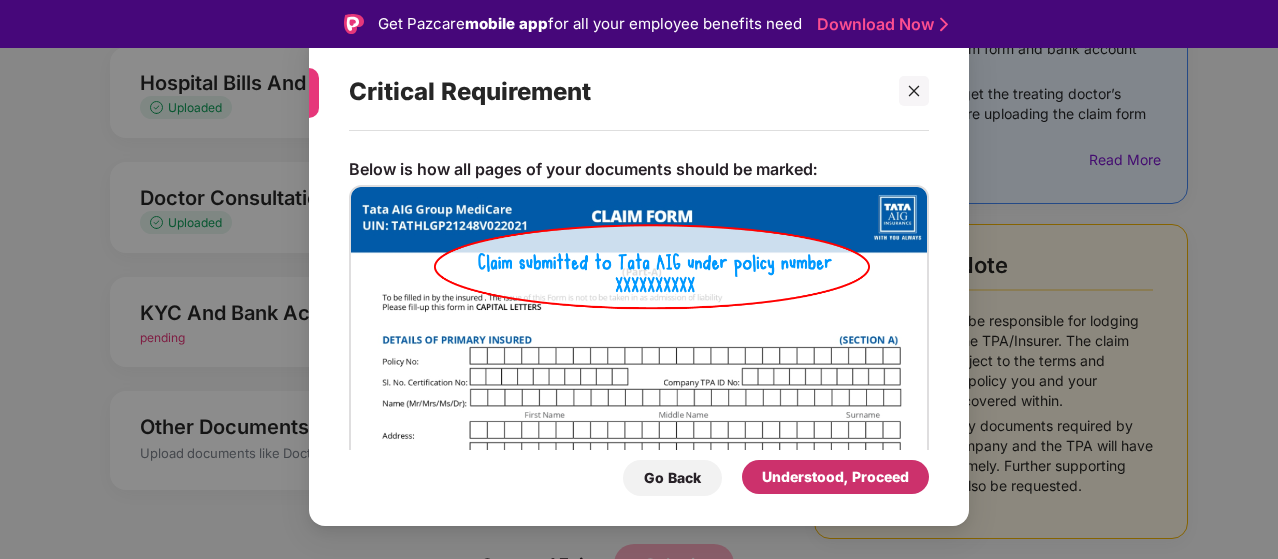 click on "Understood, Proceed" at bounding box center [835, 477] 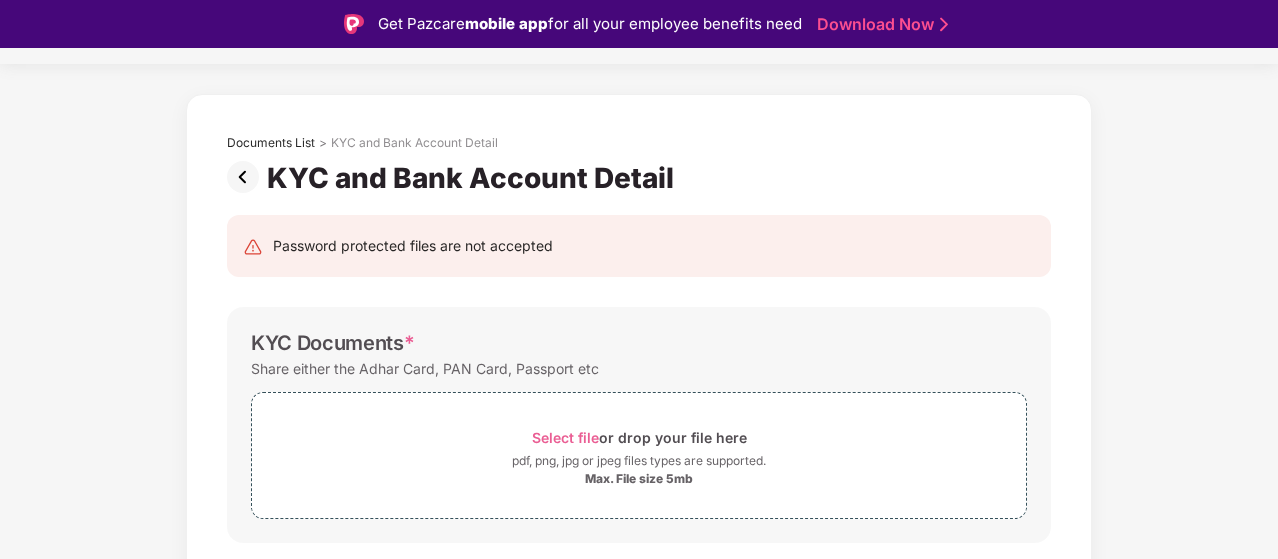 scroll, scrollTop: 34, scrollLeft: 0, axis: vertical 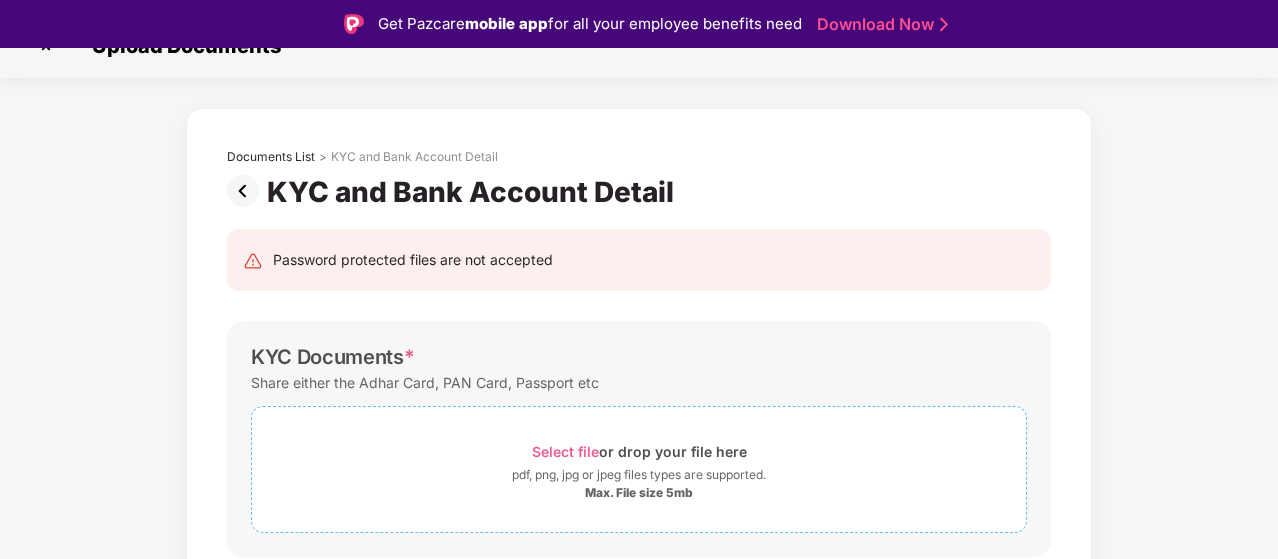 click on "Select file" at bounding box center [565, 451] 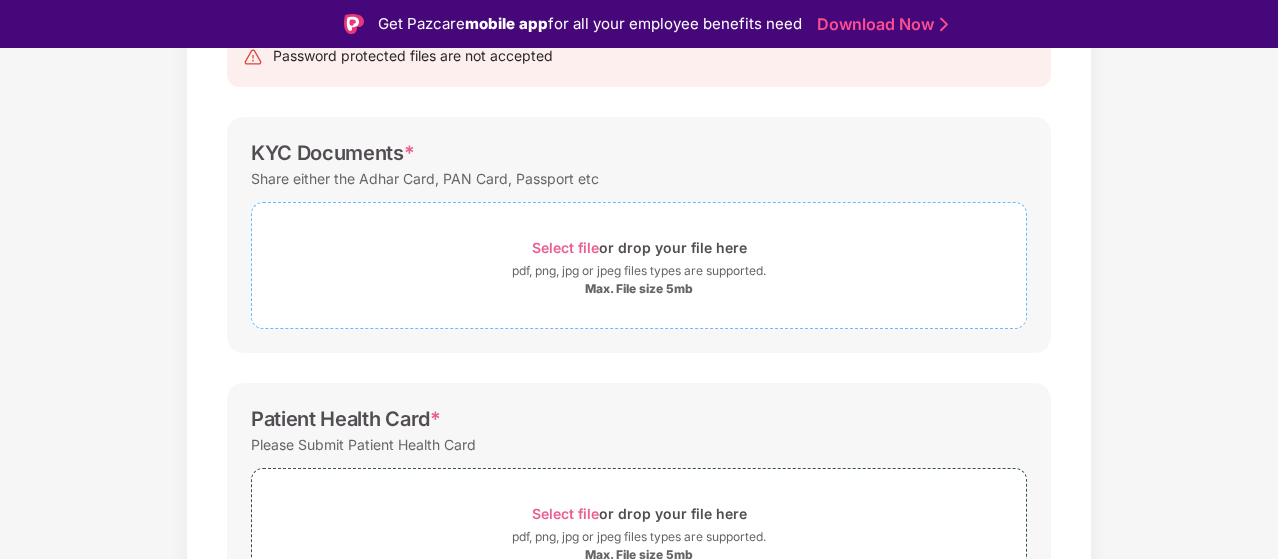 scroll, scrollTop: 240, scrollLeft: 0, axis: vertical 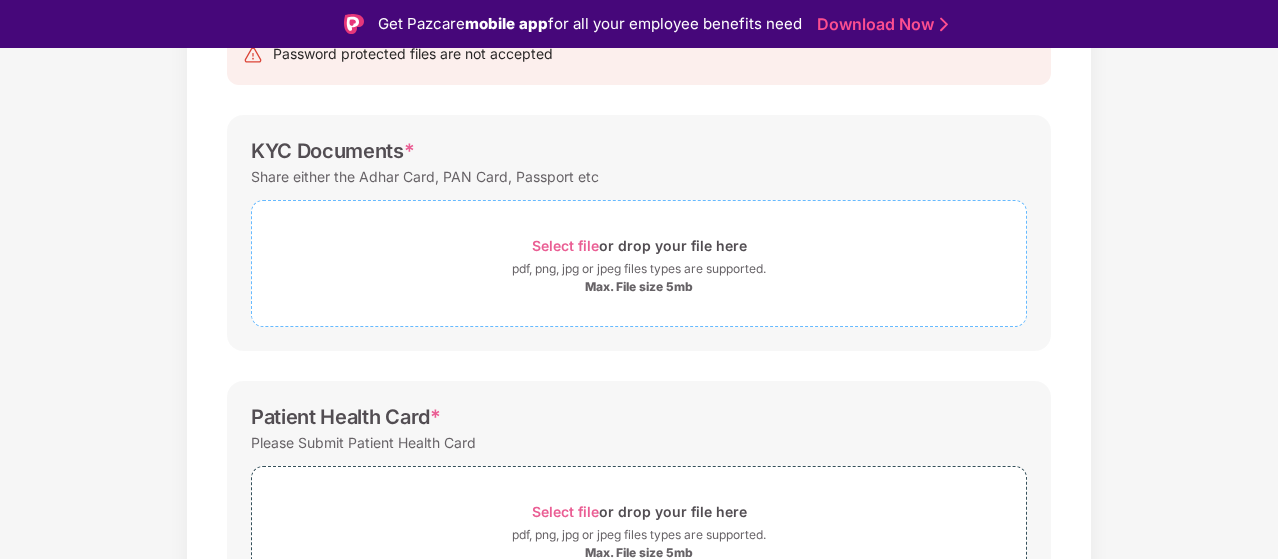 click on "Select file" at bounding box center [565, 245] 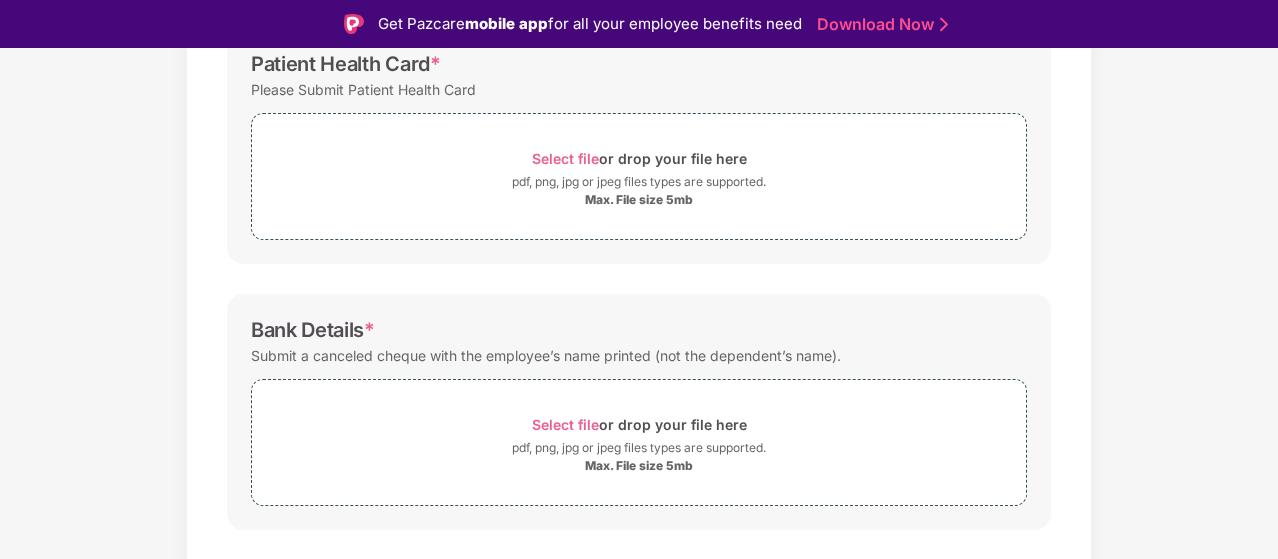 scroll, scrollTop: 729, scrollLeft: 0, axis: vertical 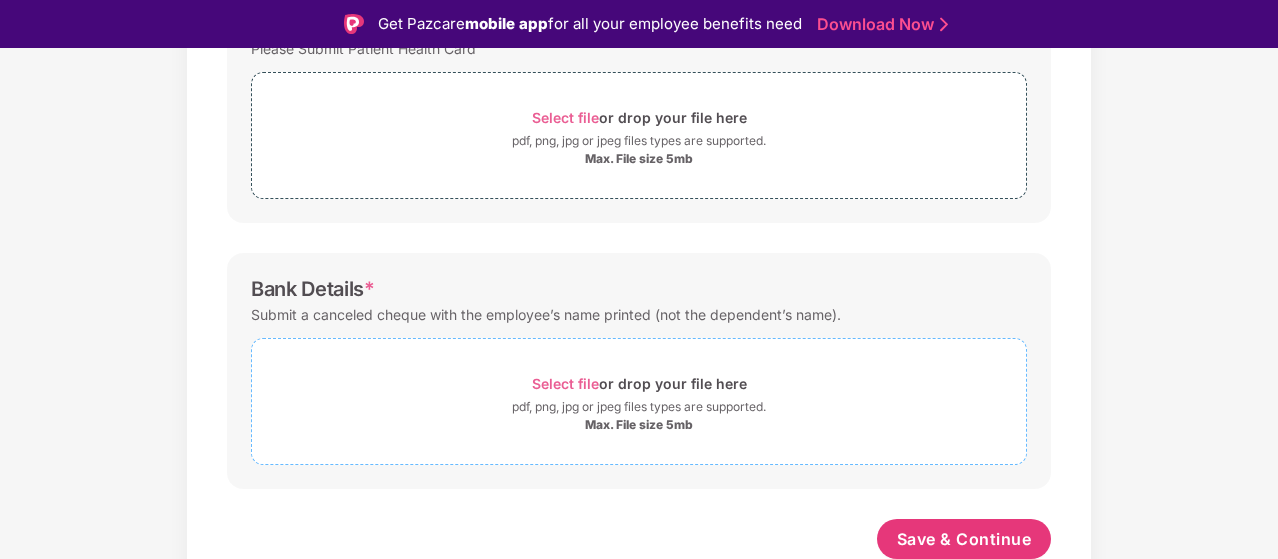 click on "Select file  or drop your file here" at bounding box center (639, 383) 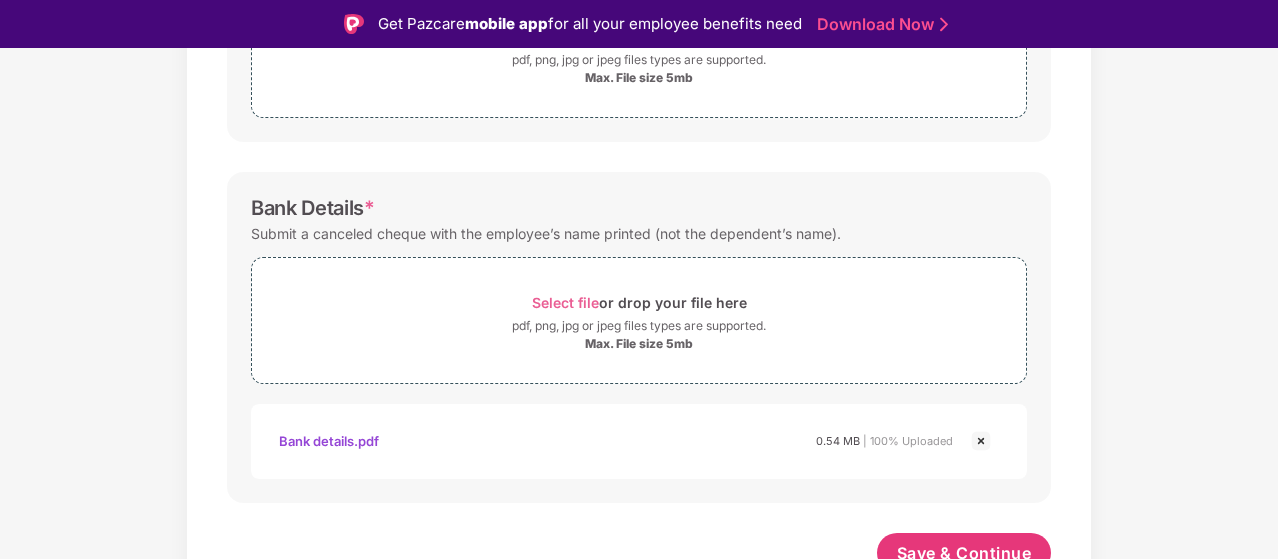 scroll, scrollTop: 824, scrollLeft: 0, axis: vertical 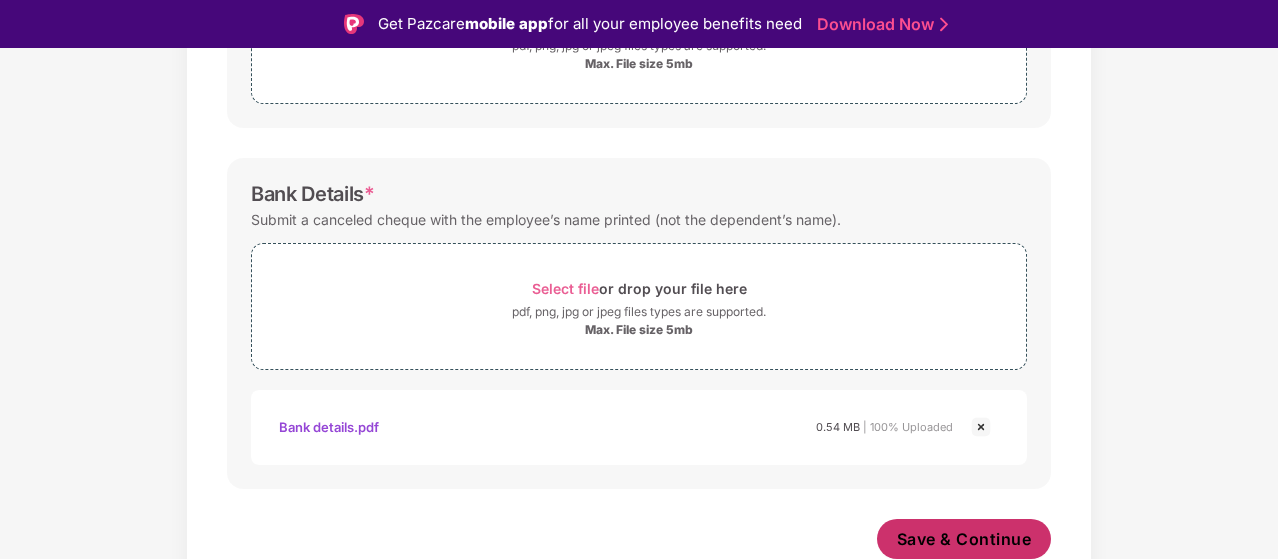 click on "Save & Continue" at bounding box center (964, 539) 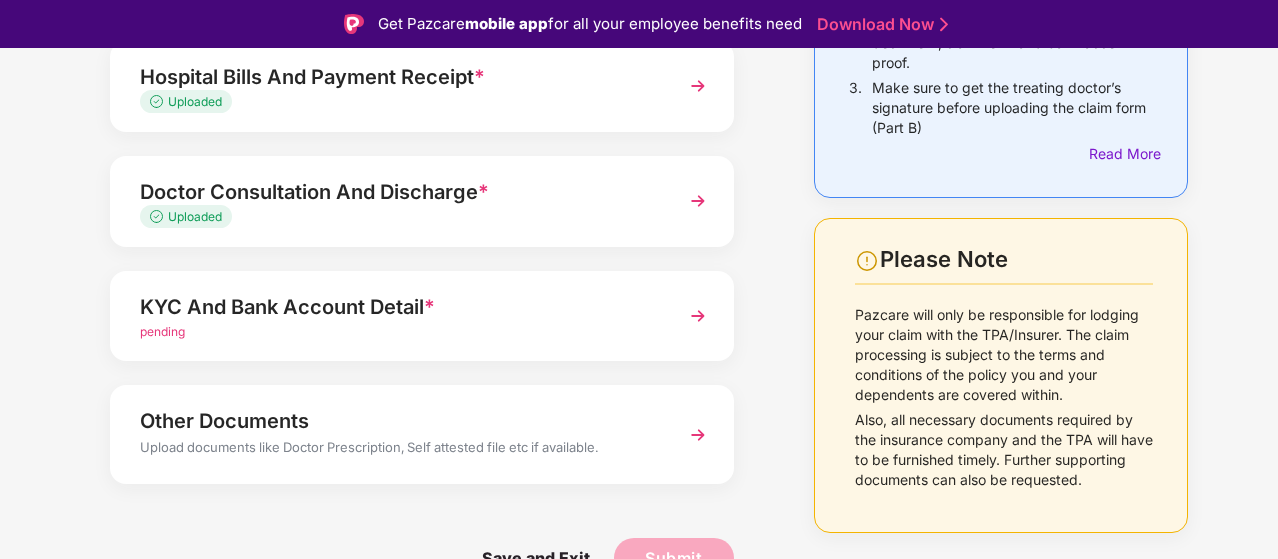 scroll, scrollTop: 0, scrollLeft: 0, axis: both 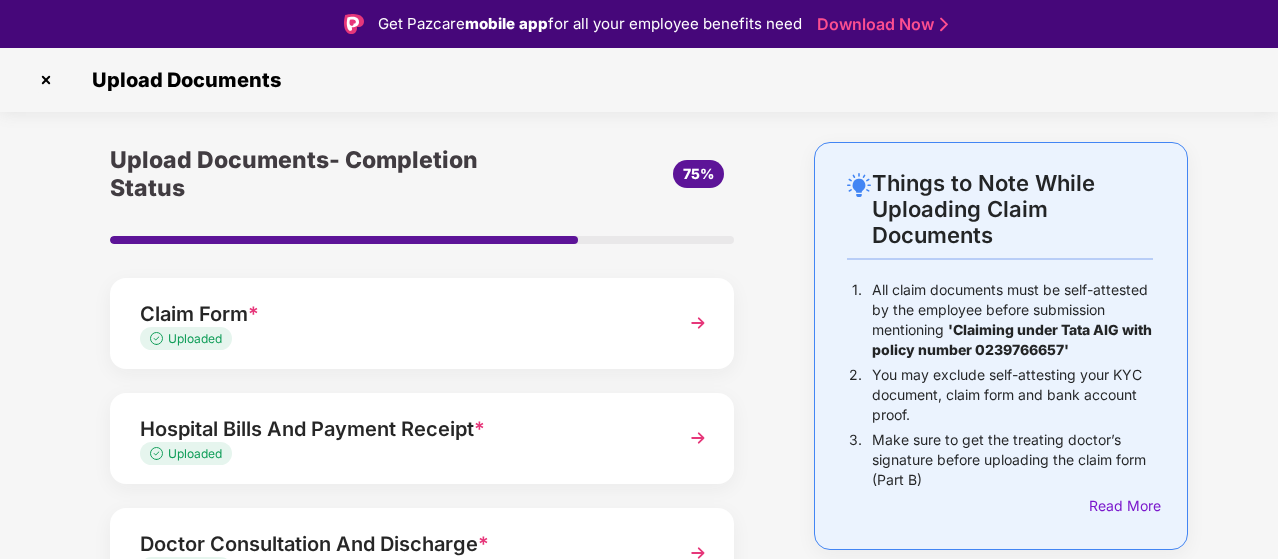 click at bounding box center [46, 80] 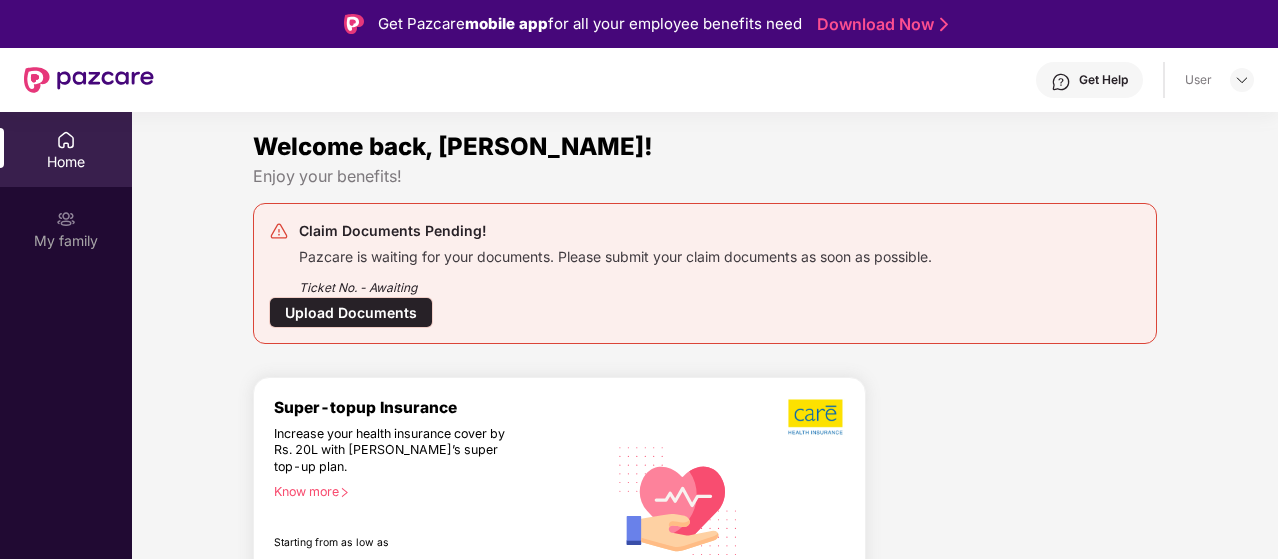 scroll, scrollTop: 0, scrollLeft: 0, axis: both 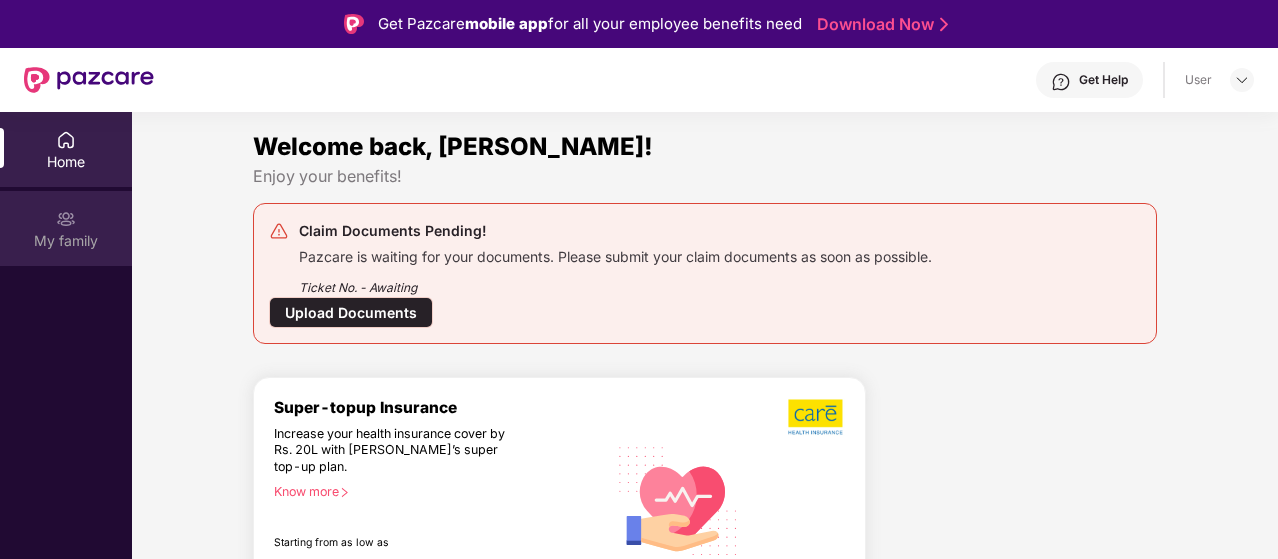 click on "My family" at bounding box center (66, 228) 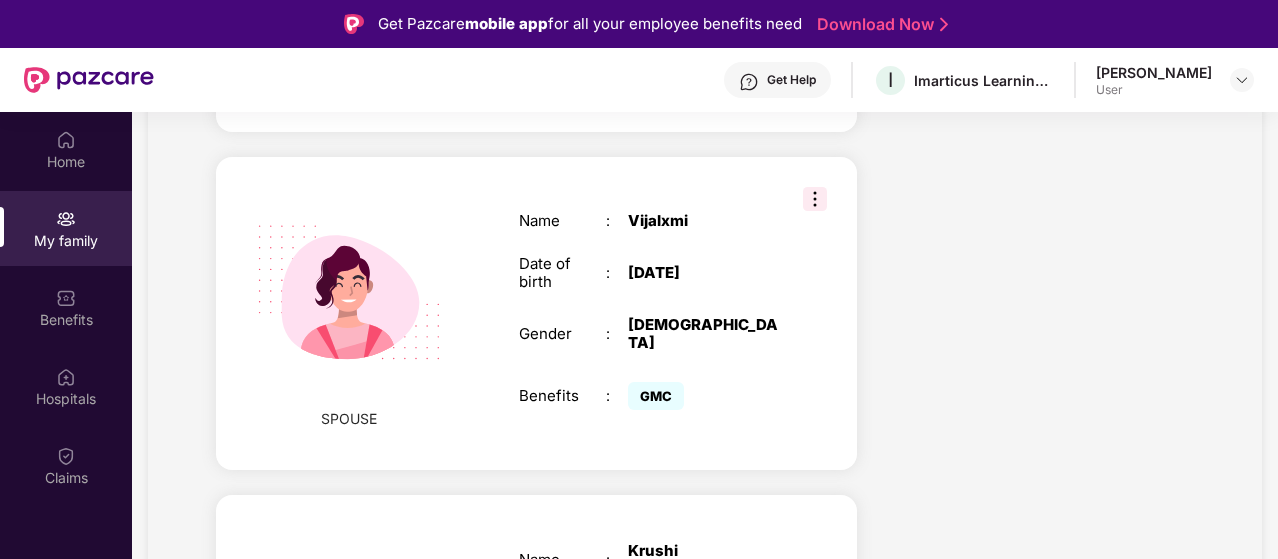 scroll, scrollTop: 652, scrollLeft: 0, axis: vertical 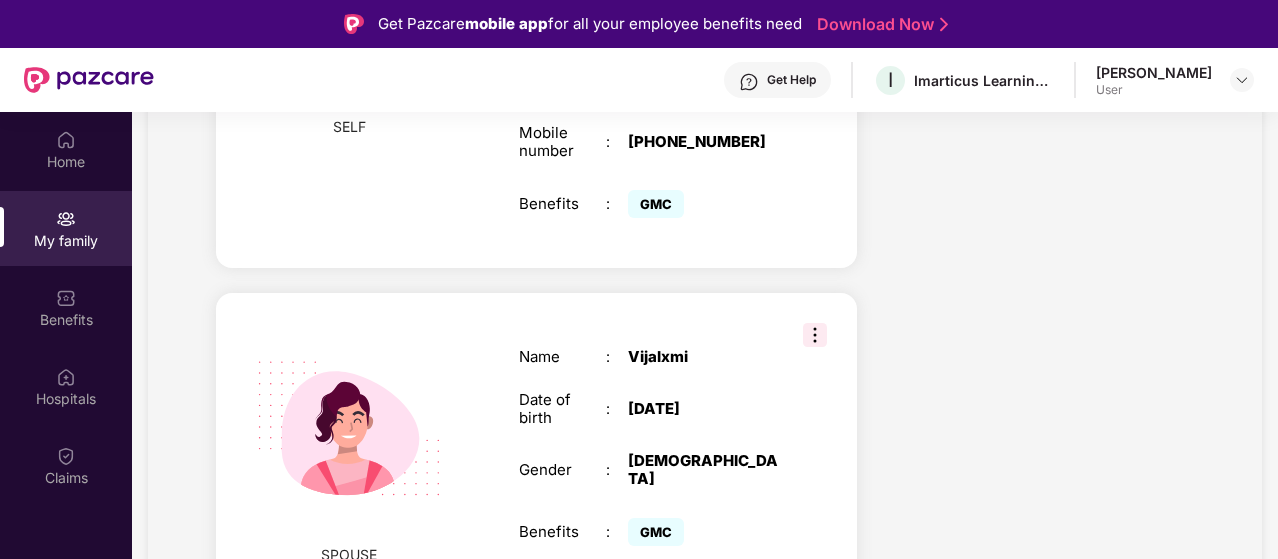 click at bounding box center (815, 335) 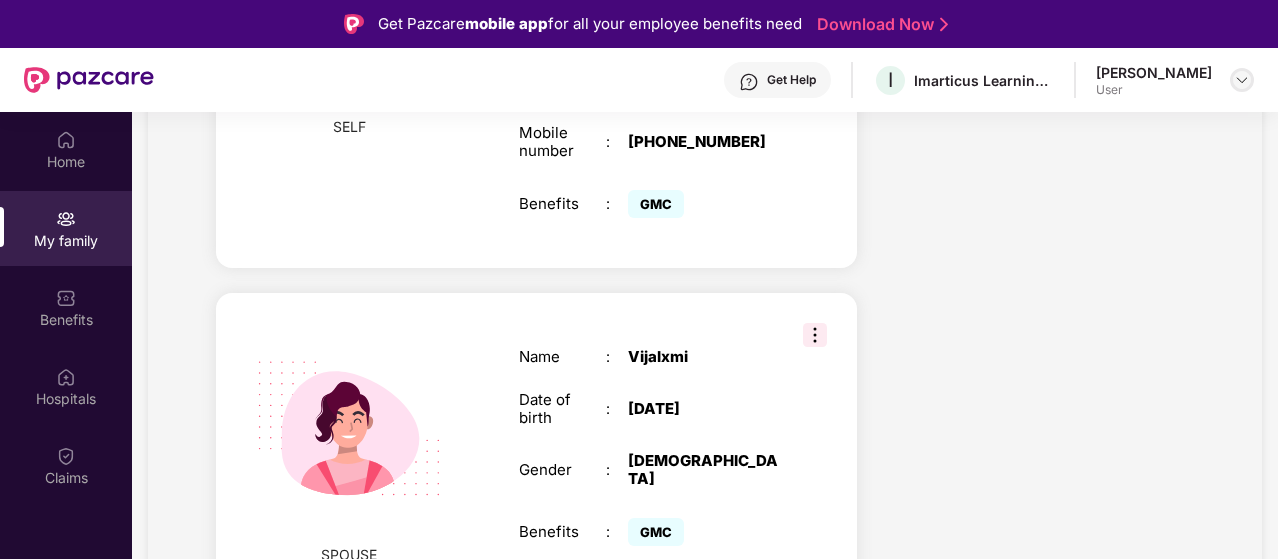 click at bounding box center (1242, 80) 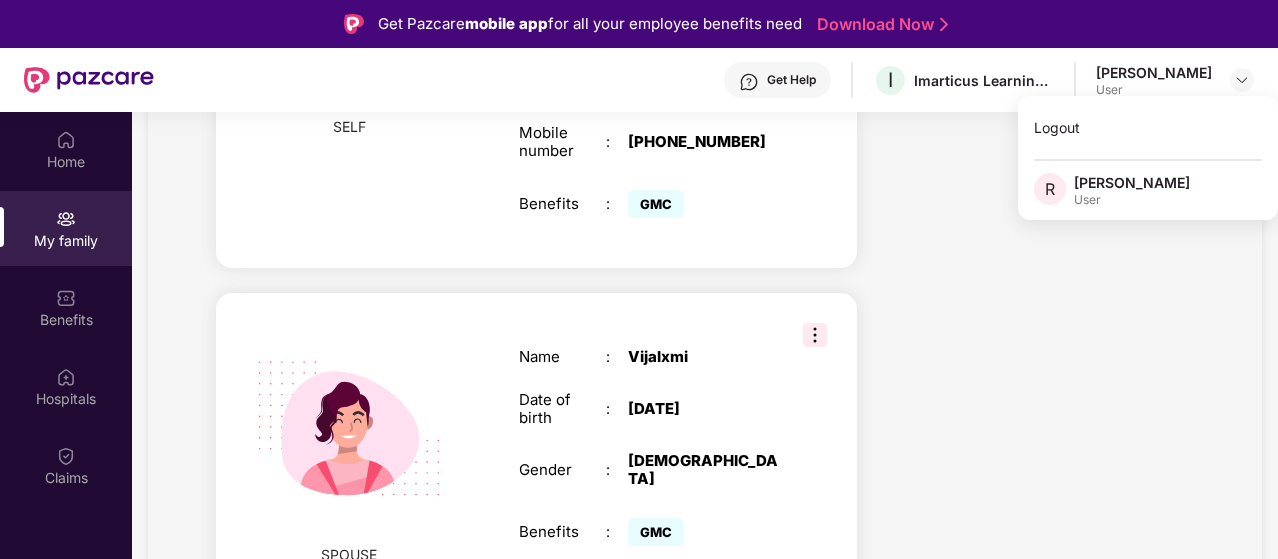 click on "Health Cover    cover ₹3 Lakhs    Policy issued 15 July 2024 Policy Expiry 14 July 2025 Enabled for 4 family members View details" at bounding box center (1041, 446) 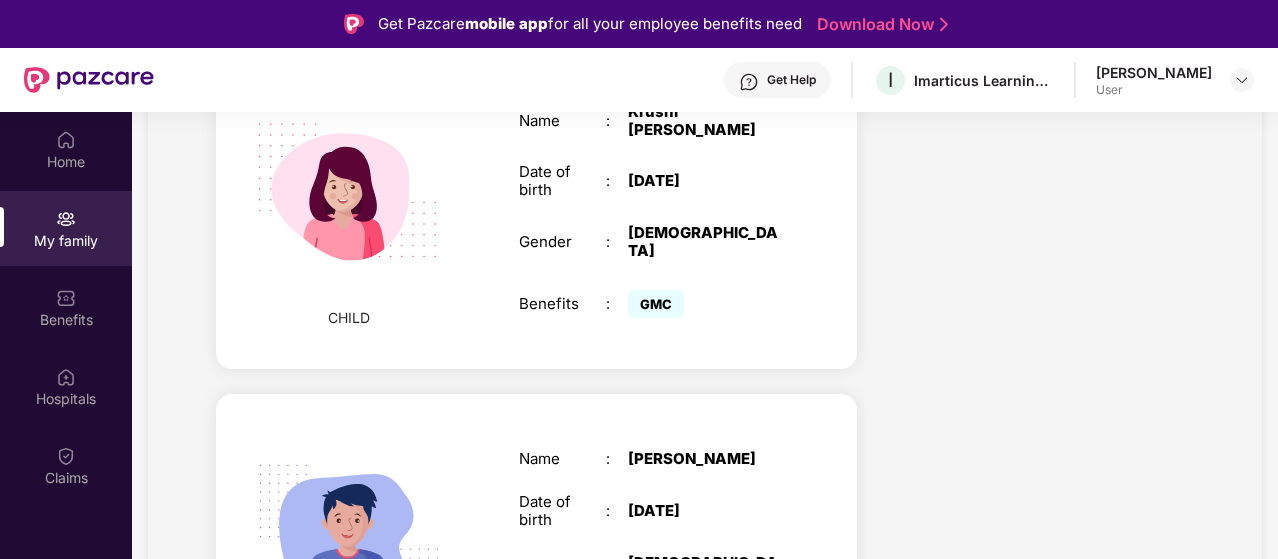 scroll, scrollTop: 1308, scrollLeft: 0, axis: vertical 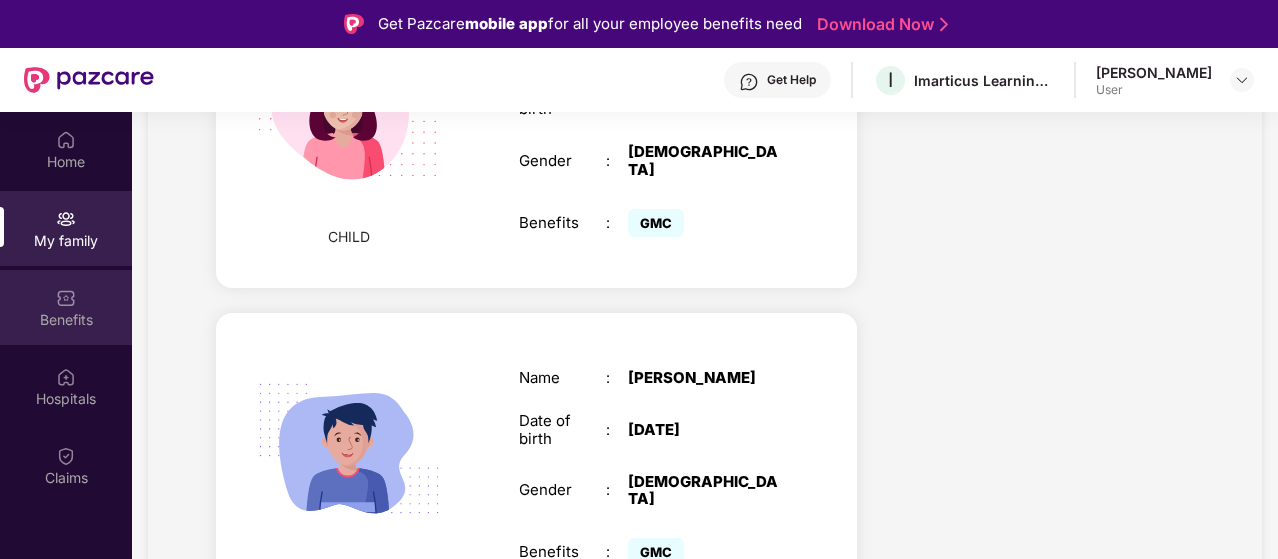 click on "Benefits" at bounding box center [66, 320] 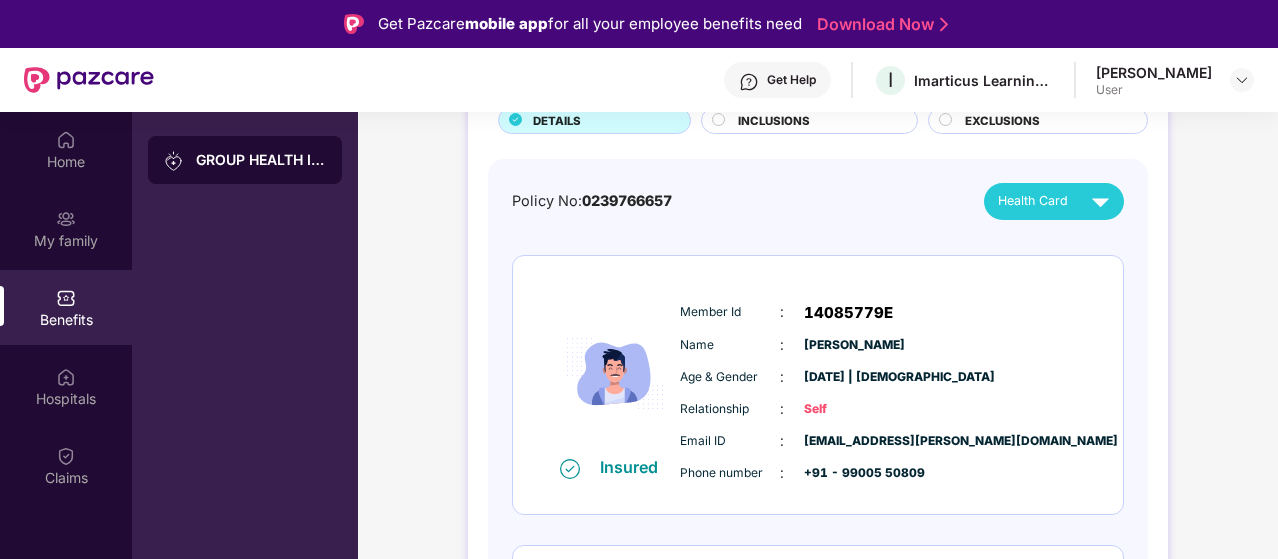 scroll, scrollTop: 126, scrollLeft: 0, axis: vertical 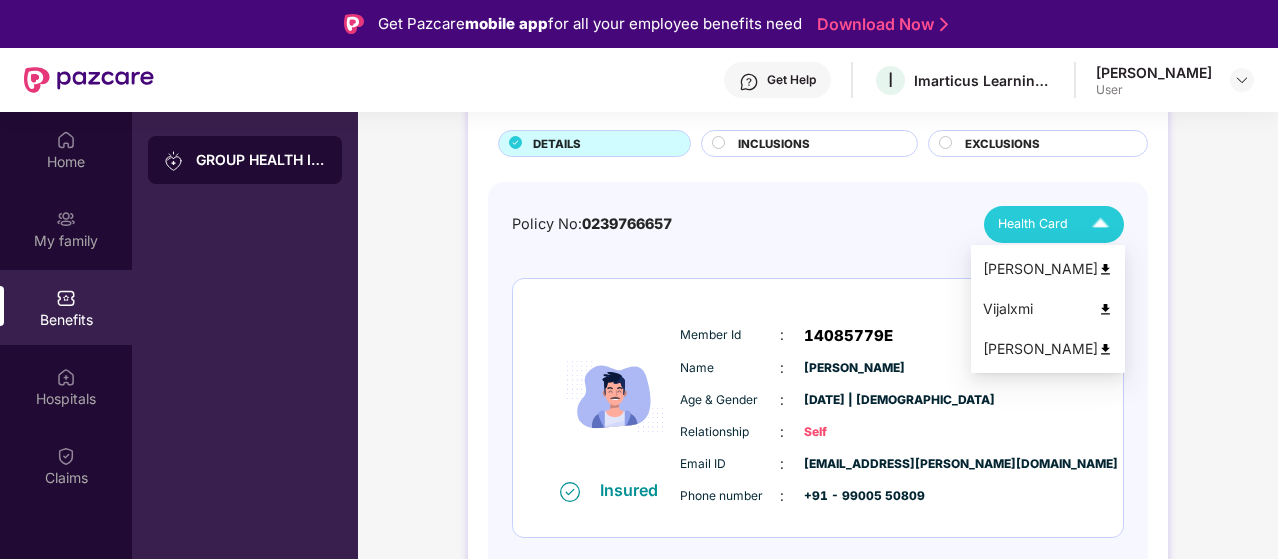 click at bounding box center (1100, 224) 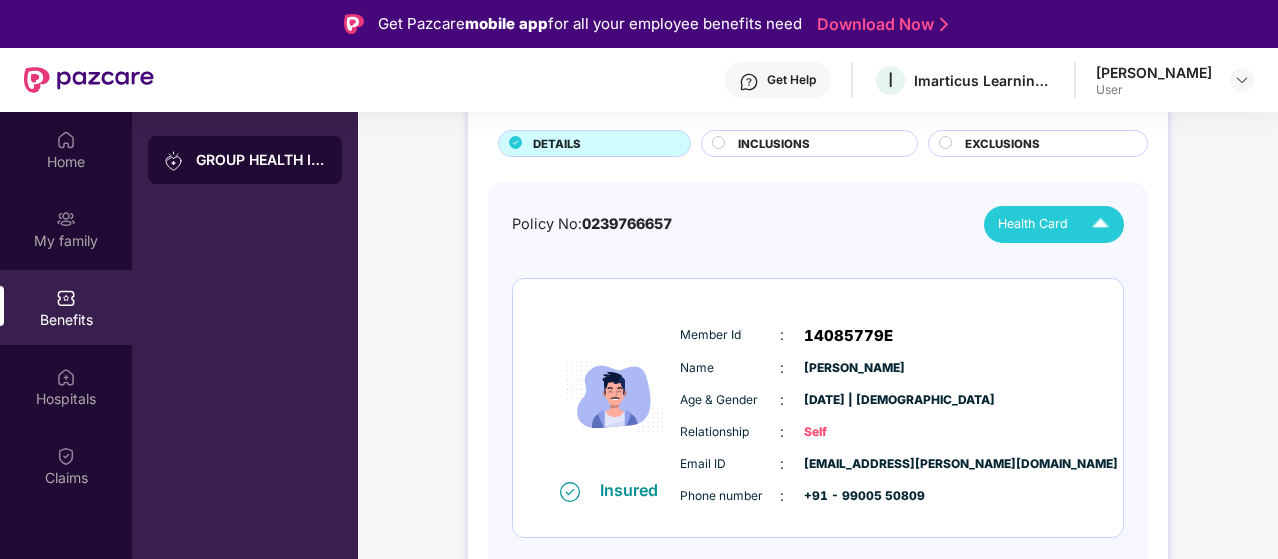 click at bounding box center [89, 80] 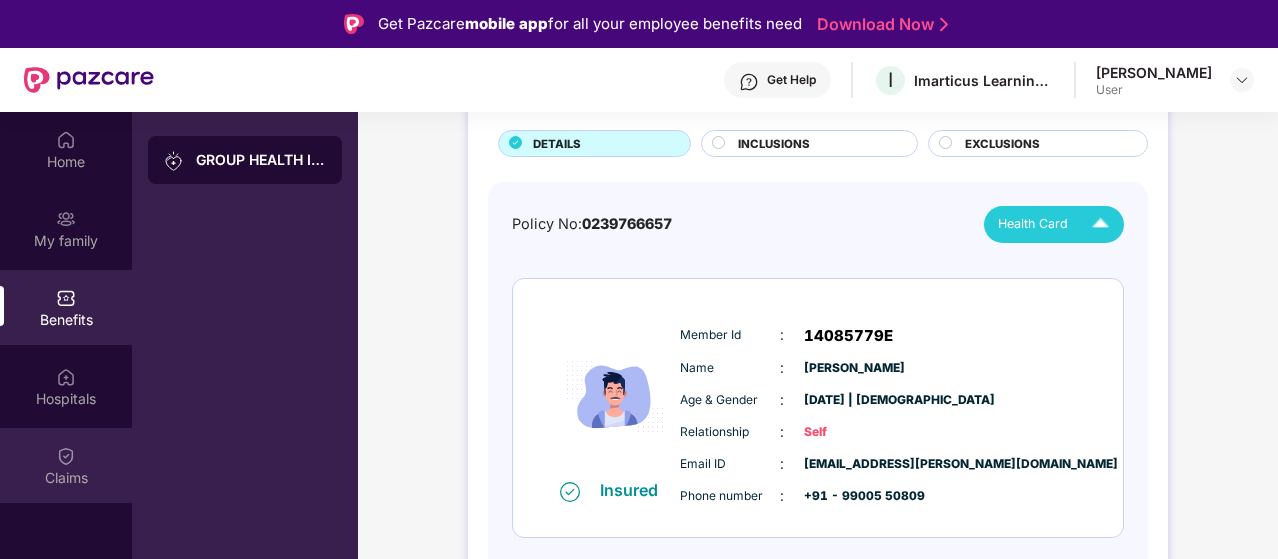 click on "Claims" at bounding box center [66, 465] 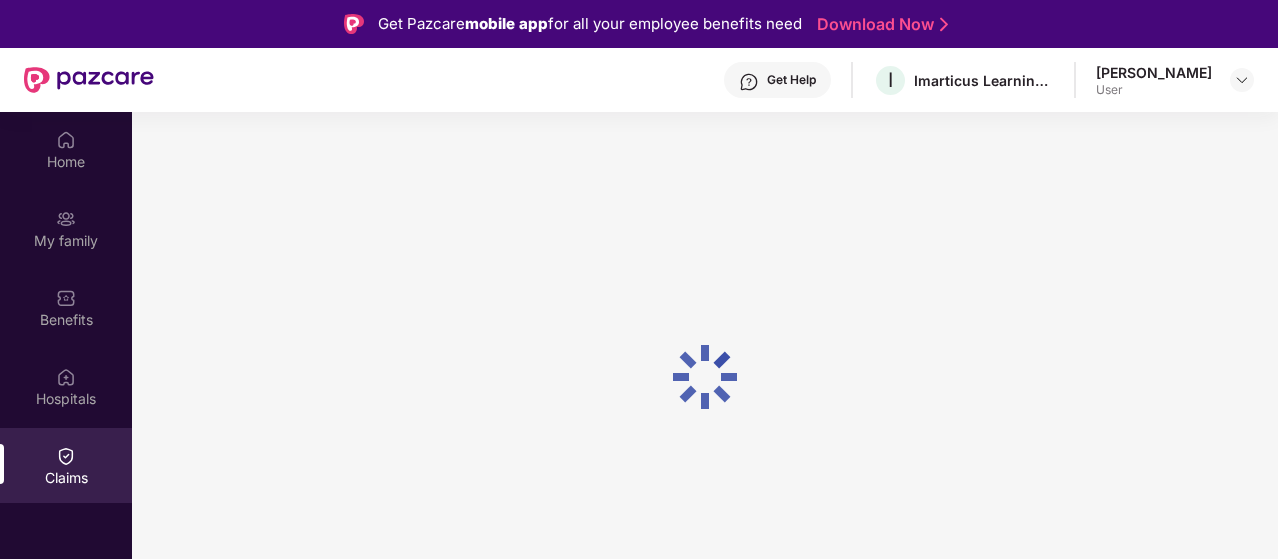 scroll, scrollTop: 0, scrollLeft: 0, axis: both 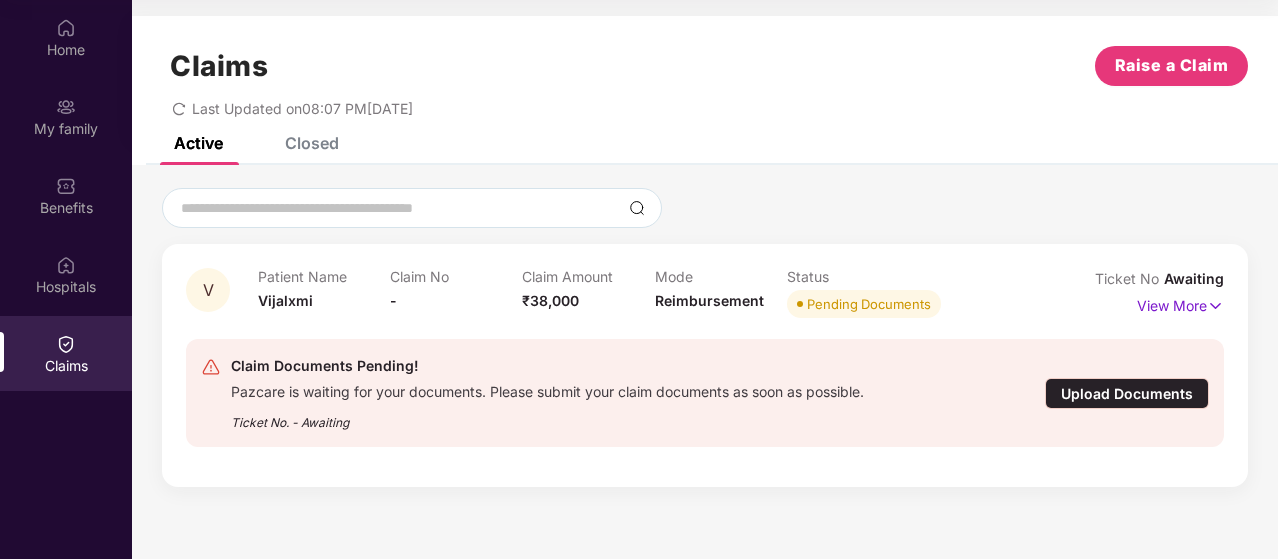 click on "Upload Documents" at bounding box center (1127, 393) 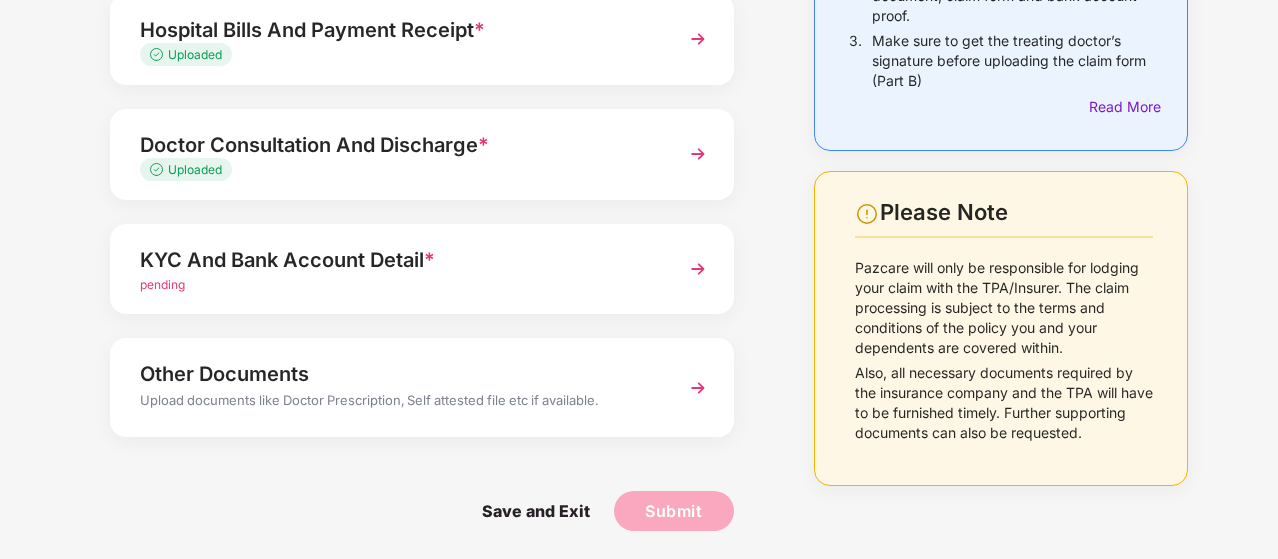 scroll, scrollTop: 352, scrollLeft: 0, axis: vertical 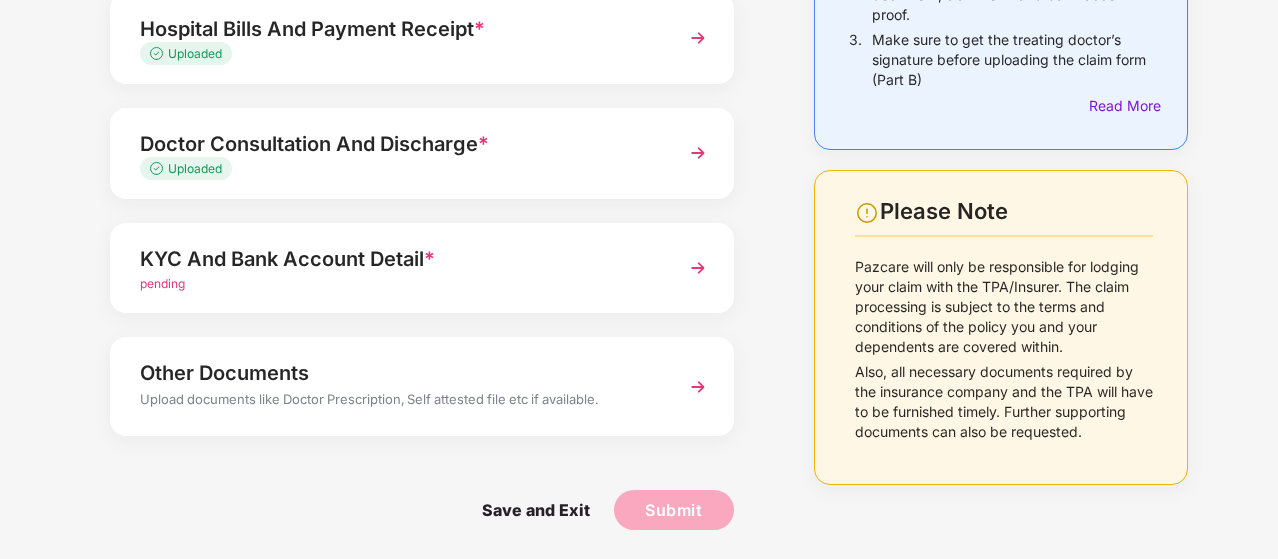 click at bounding box center [698, 268] 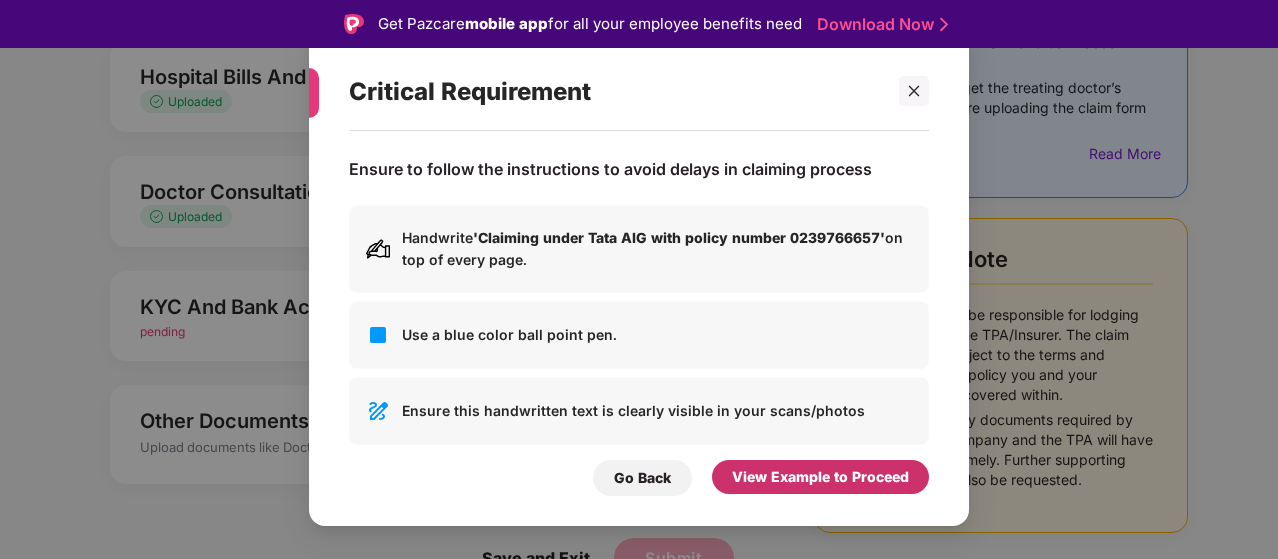 click on "View Example to Proceed" at bounding box center (820, 477) 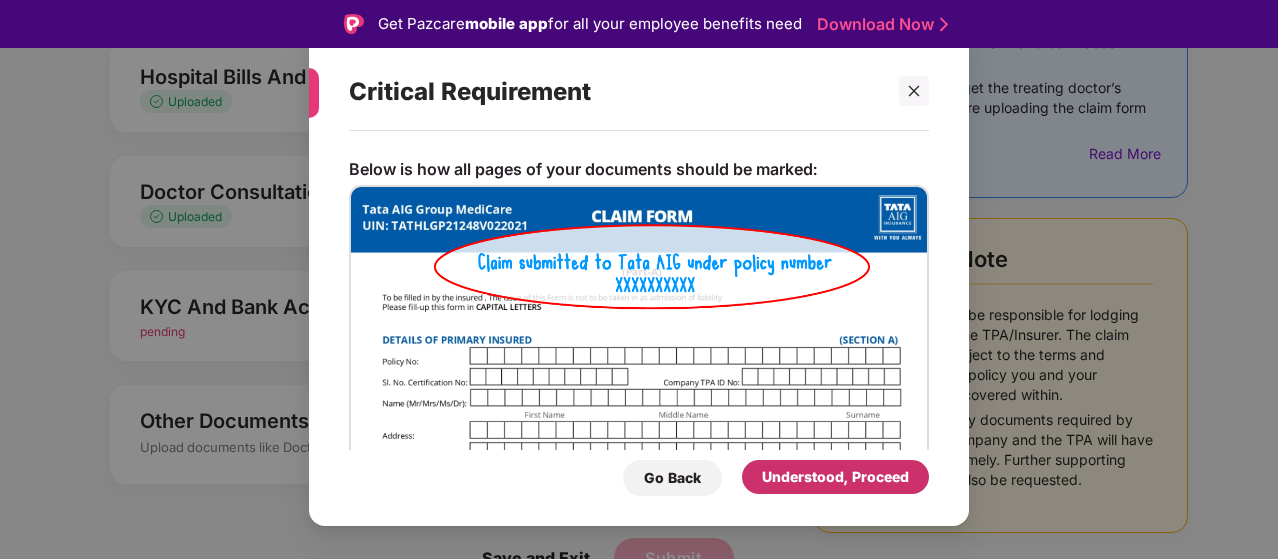 click on "Understood, Proceed" at bounding box center (835, 477) 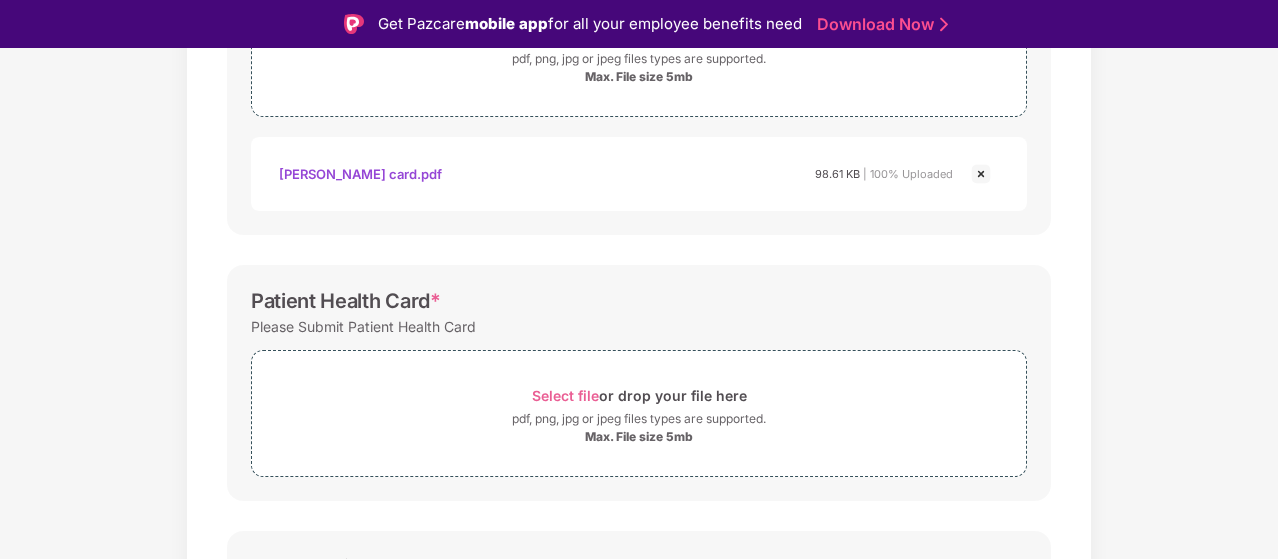 scroll, scrollTop: 448, scrollLeft: 0, axis: vertical 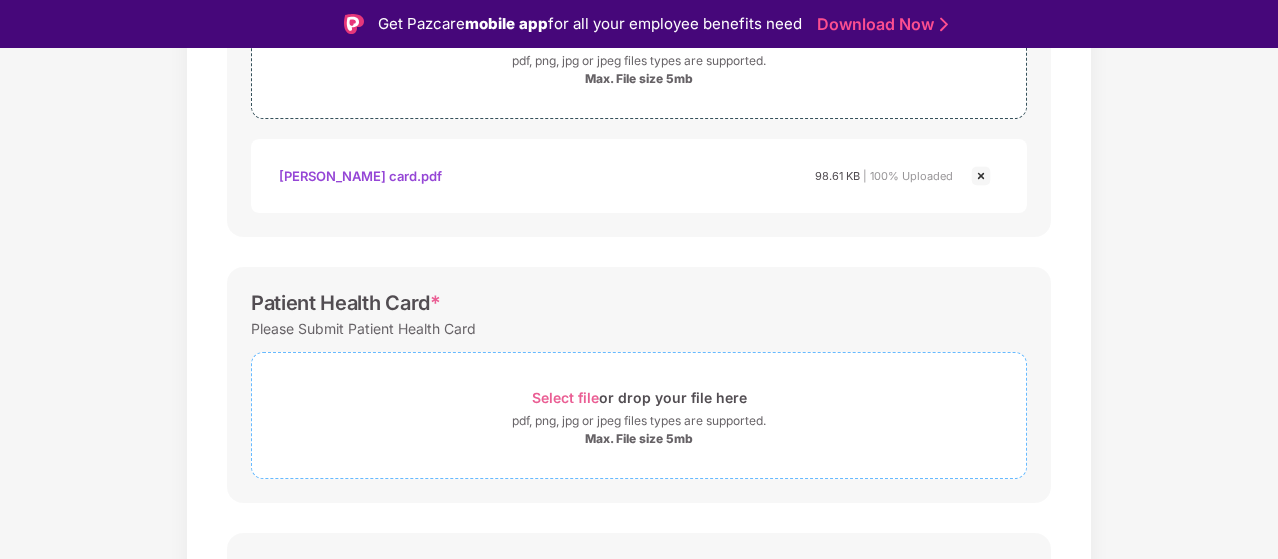 click on "Select file" at bounding box center (565, 397) 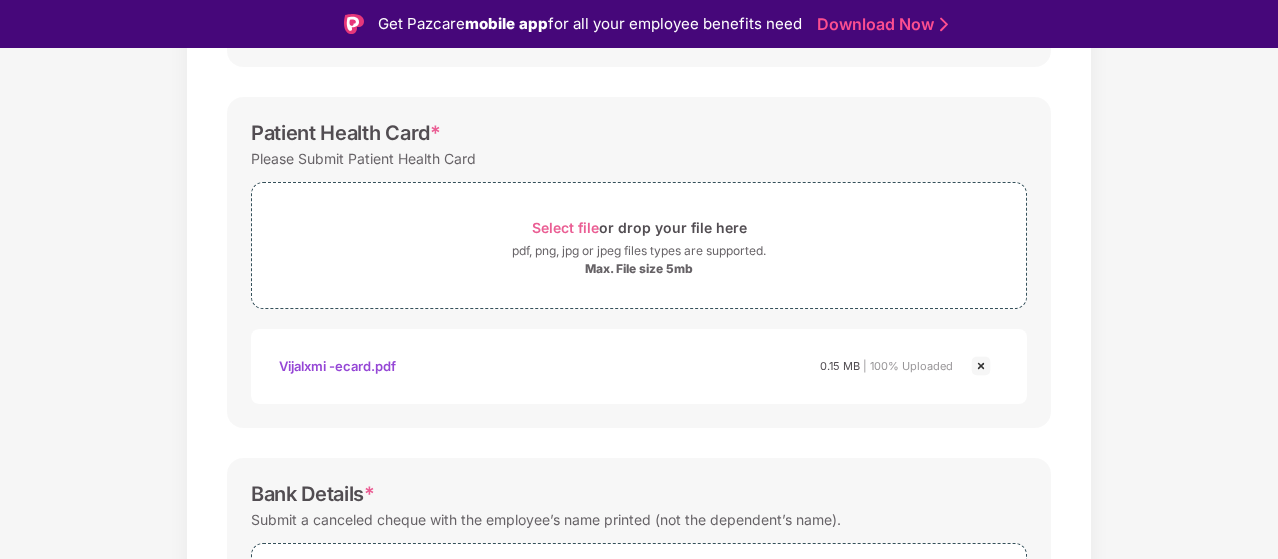 scroll, scrollTop: 622, scrollLeft: 0, axis: vertical 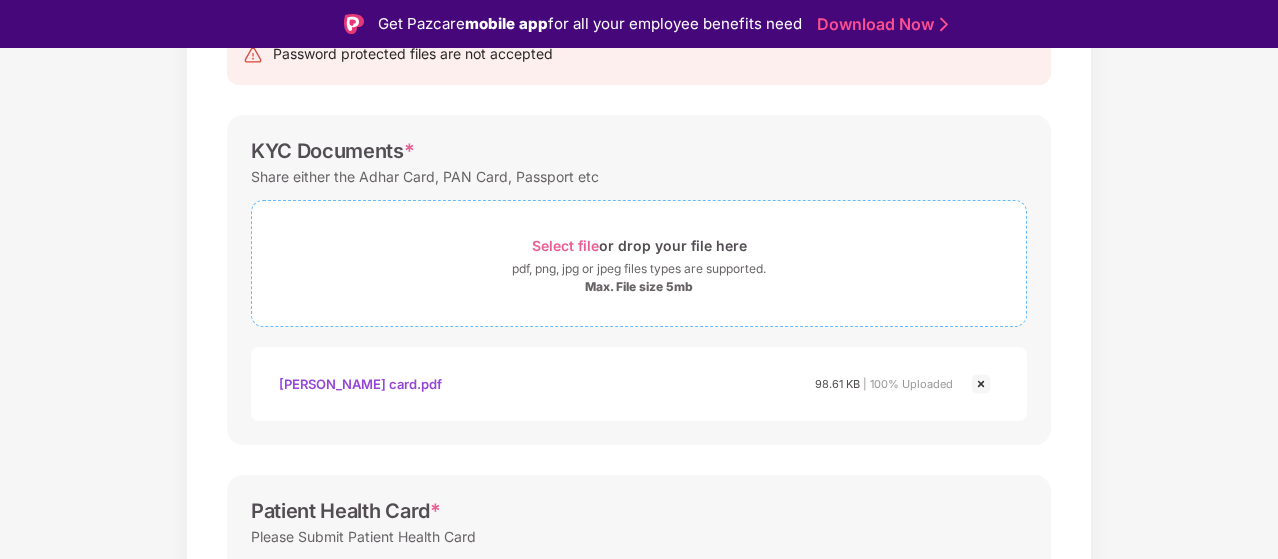 click on "Select file" at bounding box center (565, 245) 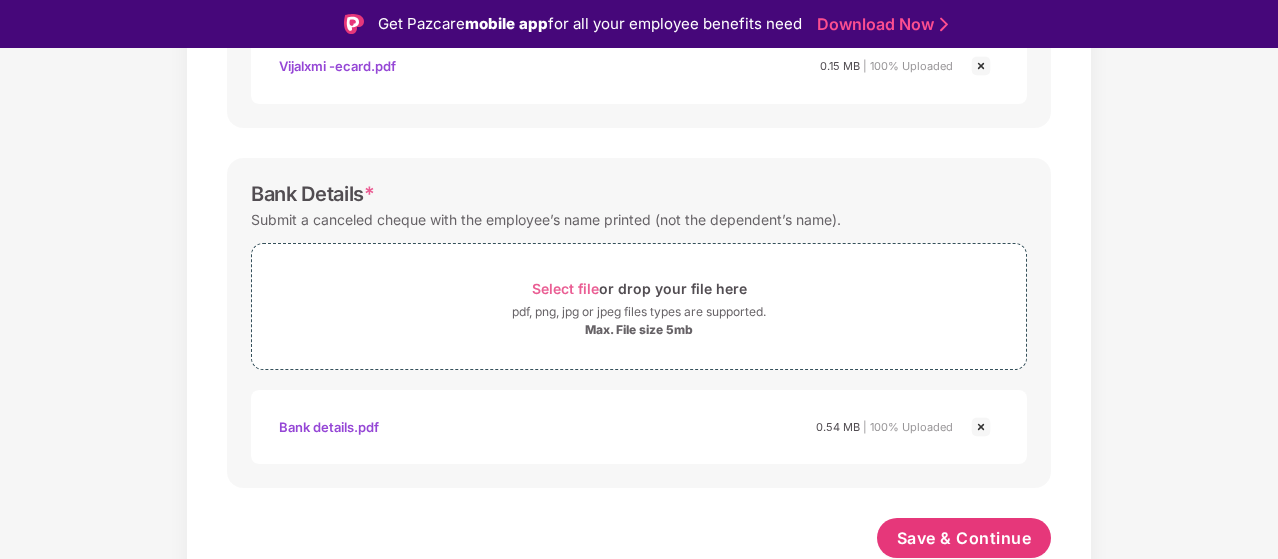 scroll, scrollTop: 1012, scrollLeft: 0, axis: vertical 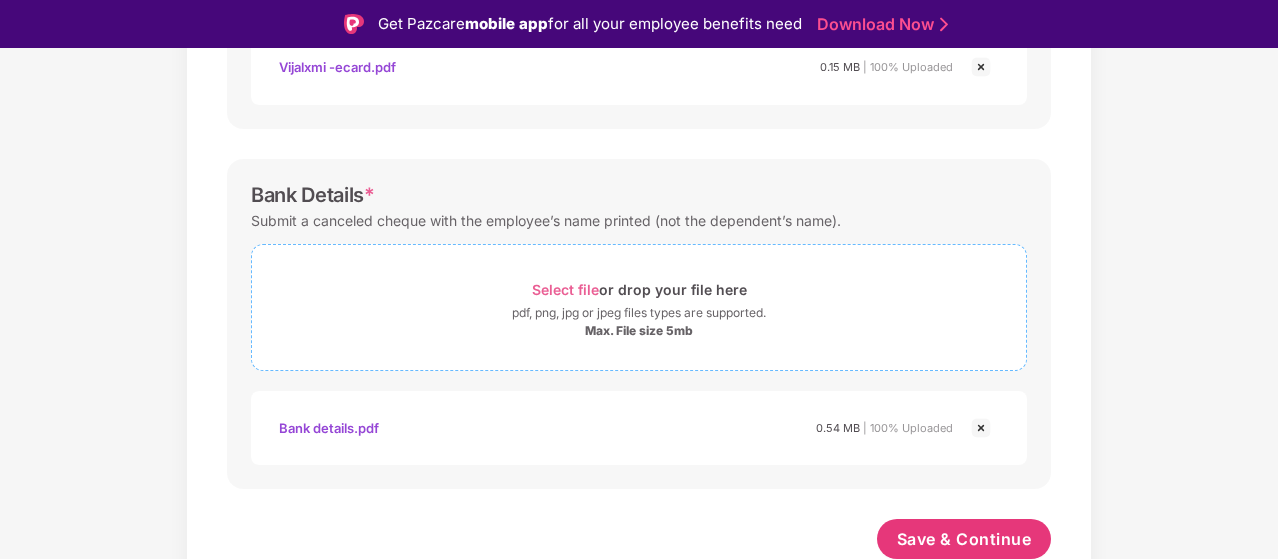 click on "Select file" at bounding box center [565, 289] 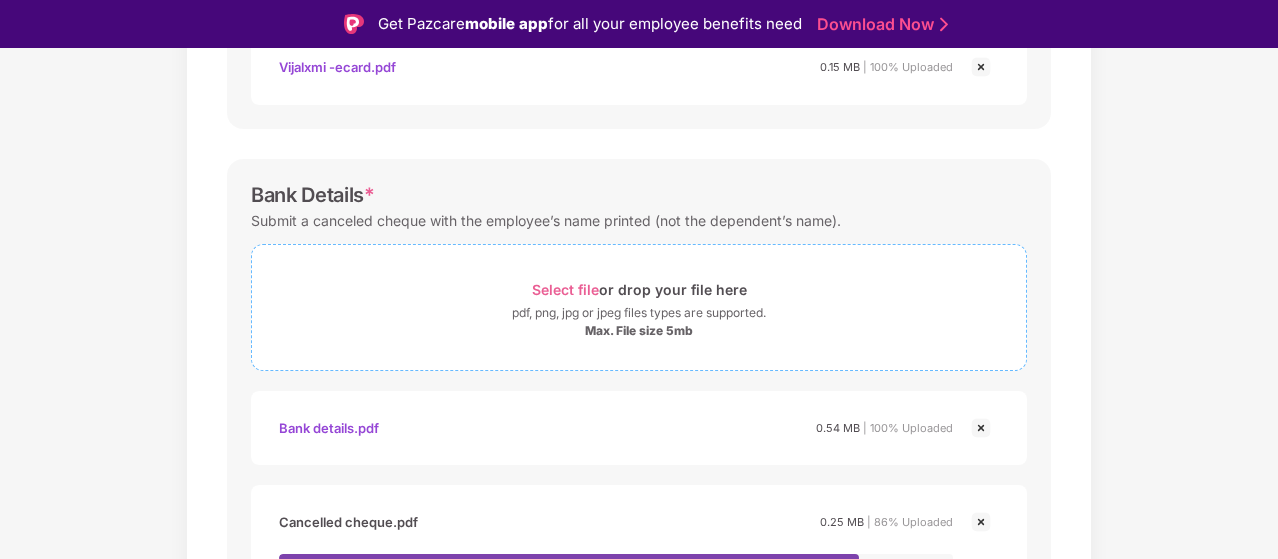 scroll, scrollTop: 1129, scrollLeft: 0, axis: vertical 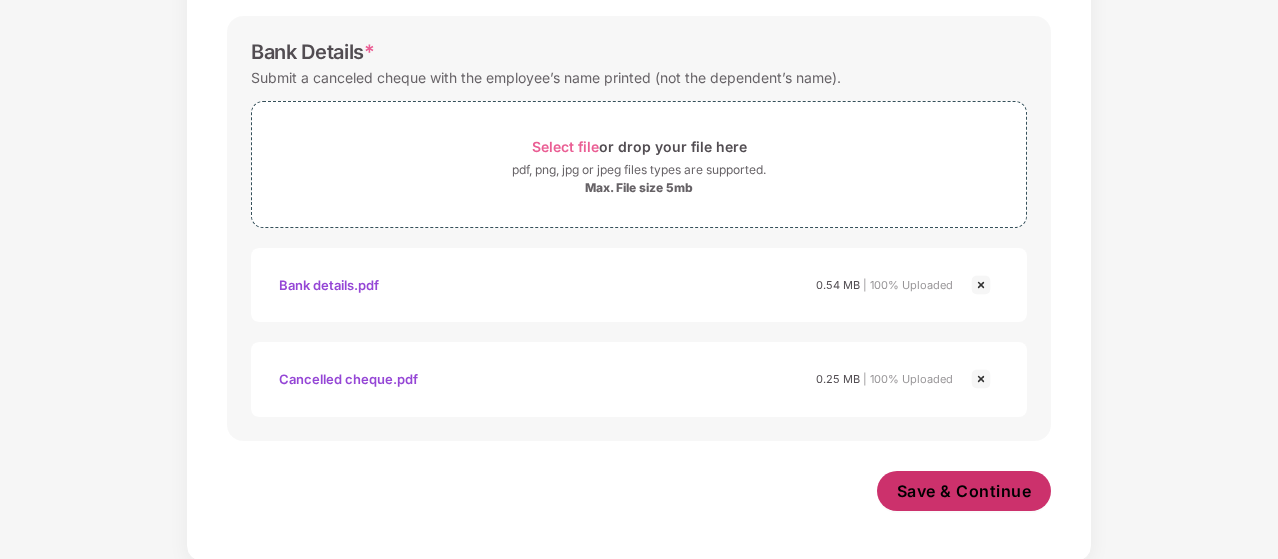 click on "Save & Continue" at bounding box center [964, 491] 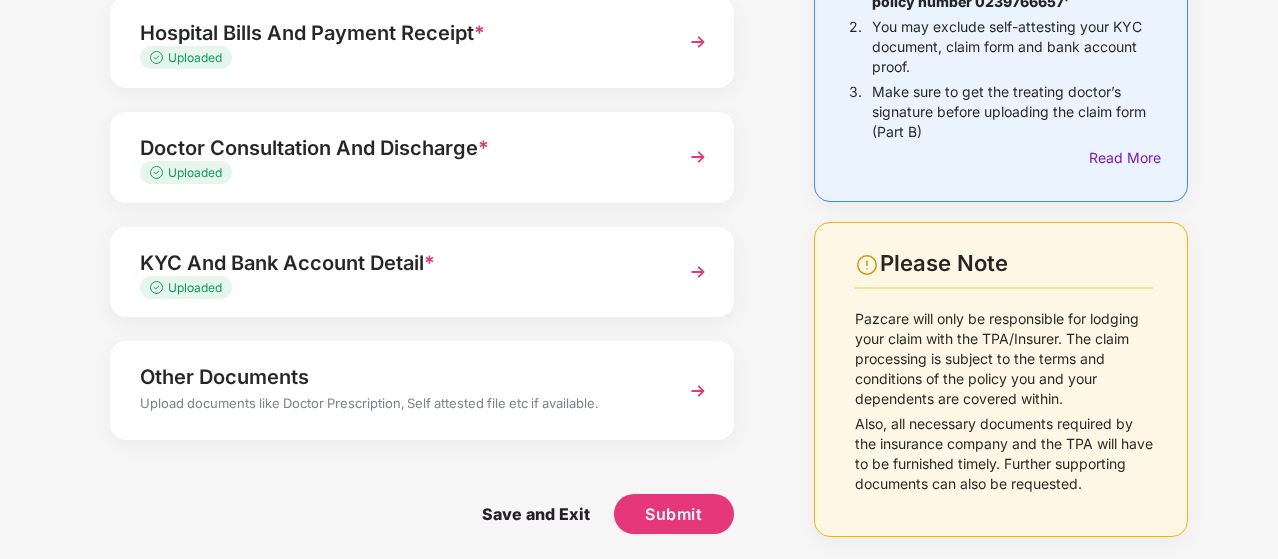 scroll, scrollTop: 314, scrollLeft: 0, axis: vertical 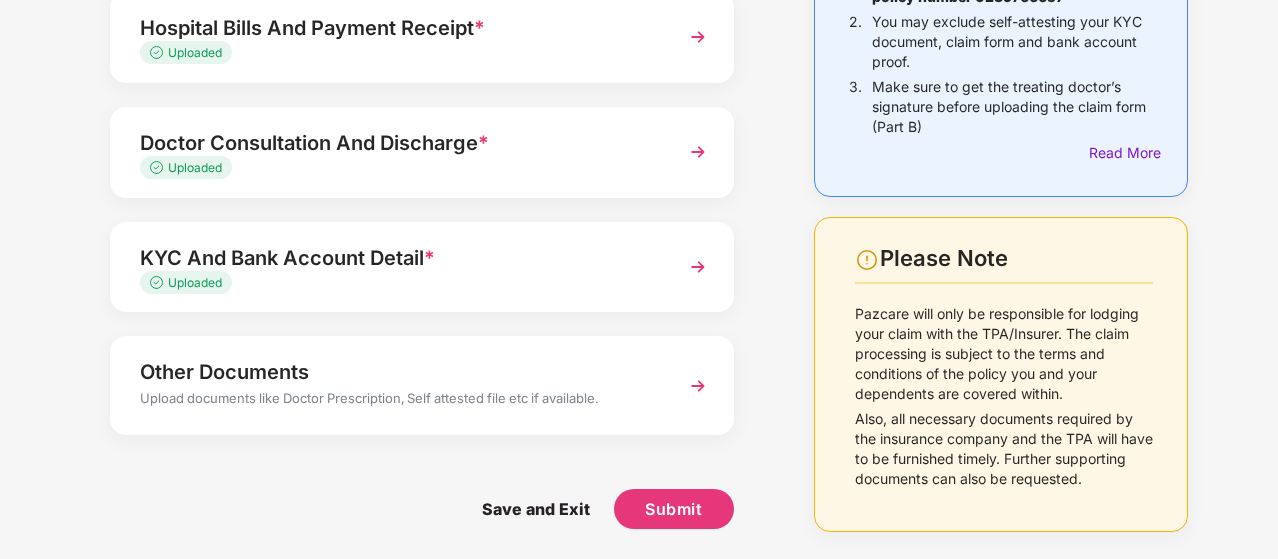 click at bounding box center [698, 386] 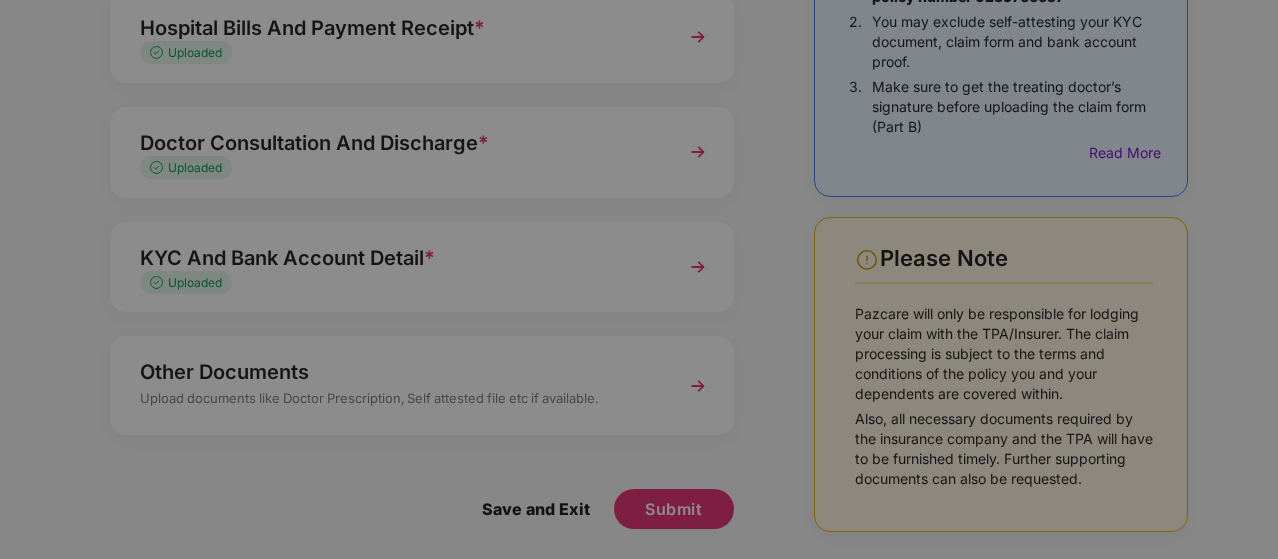 scroll, scrollTop: 0, scrollLeft: 0, axis: both 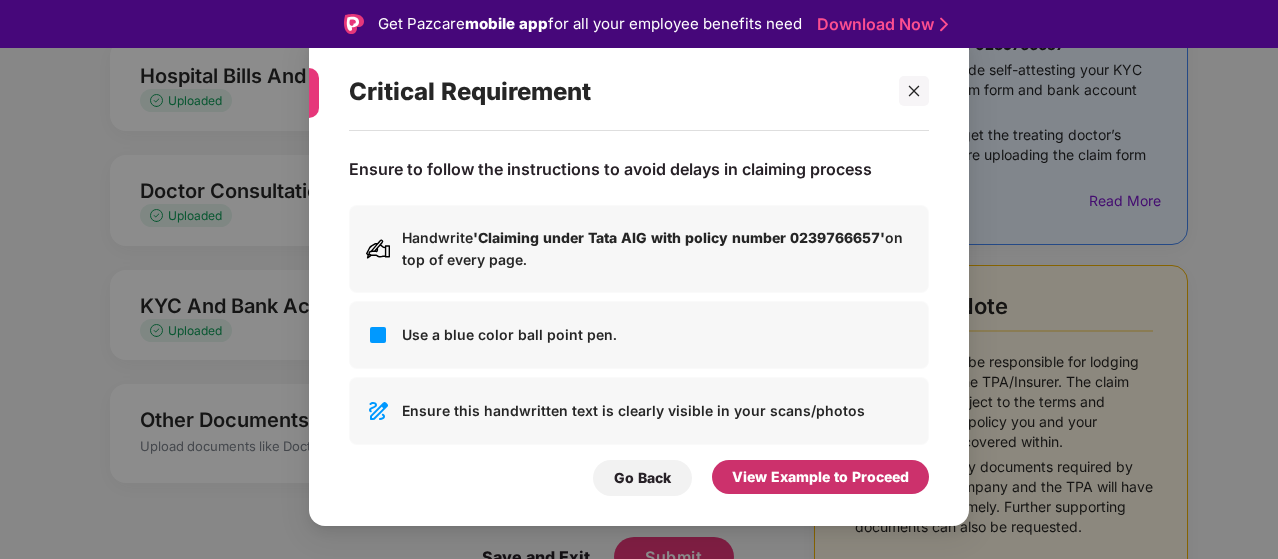 click on "View Example to Proceed" at bounding box center [820, 477] 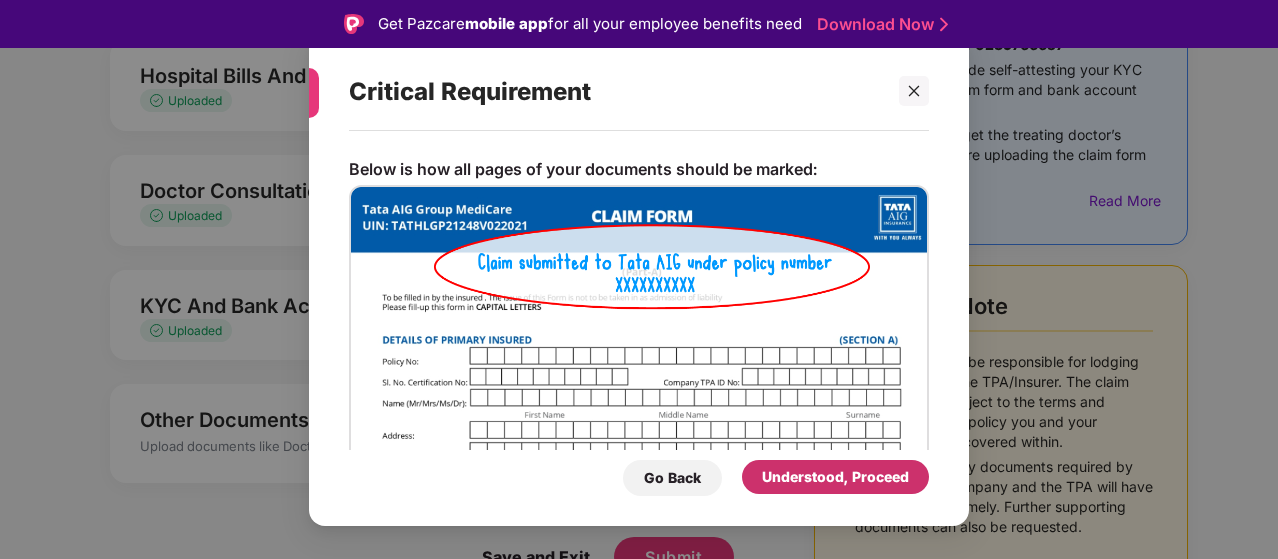 click on "Understood, Proceed" at bounding box center (835, 477) 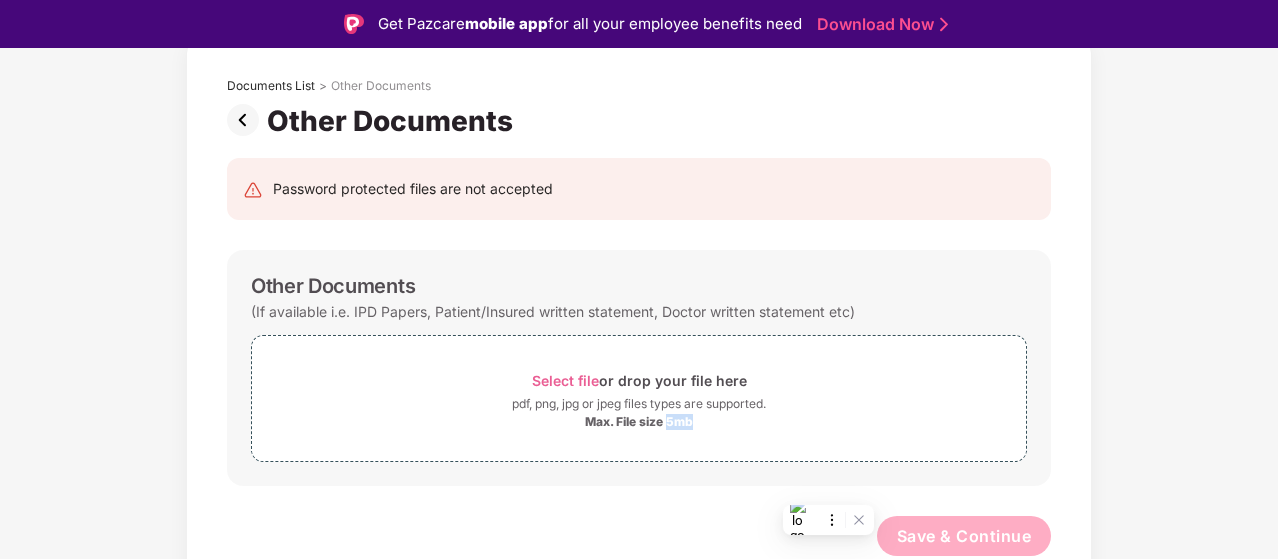 scroll, scrollTop: 103, scrollLeft: 0, axis: vertical 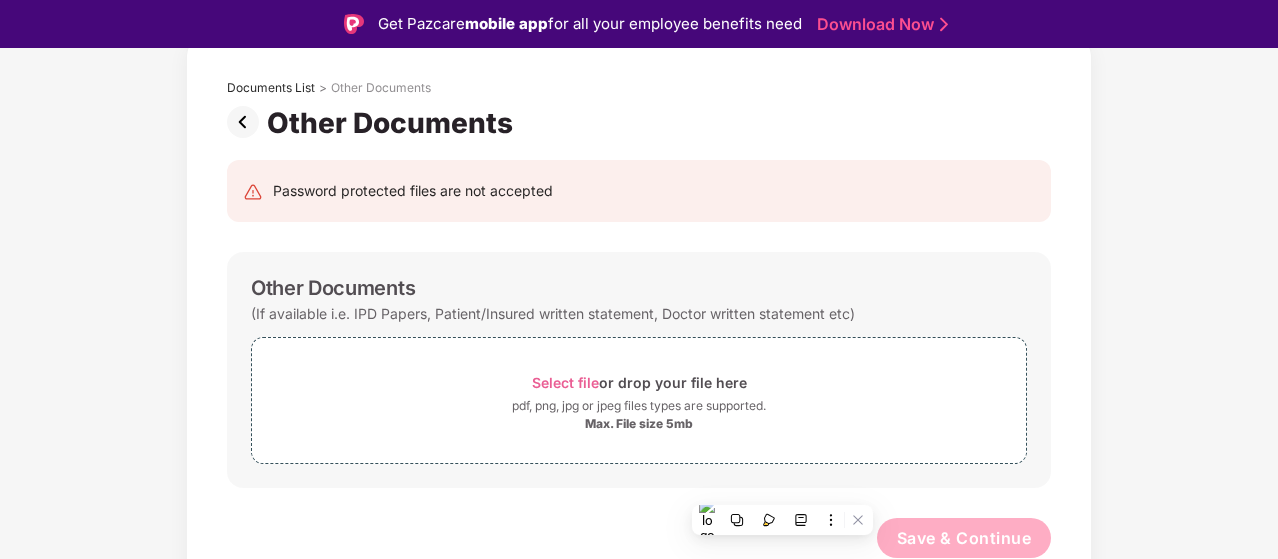 click on "Password protected files are not accepted Other Documents (If available i.e. IPD Papers, Patient/Insured written  statement, Doctor written statement etc)   Select file  or drop your file here pdf, png, jpg or jpeg files types are supported. Max. File size 5mb    Save & Continue" at bounding box center (639, 369) 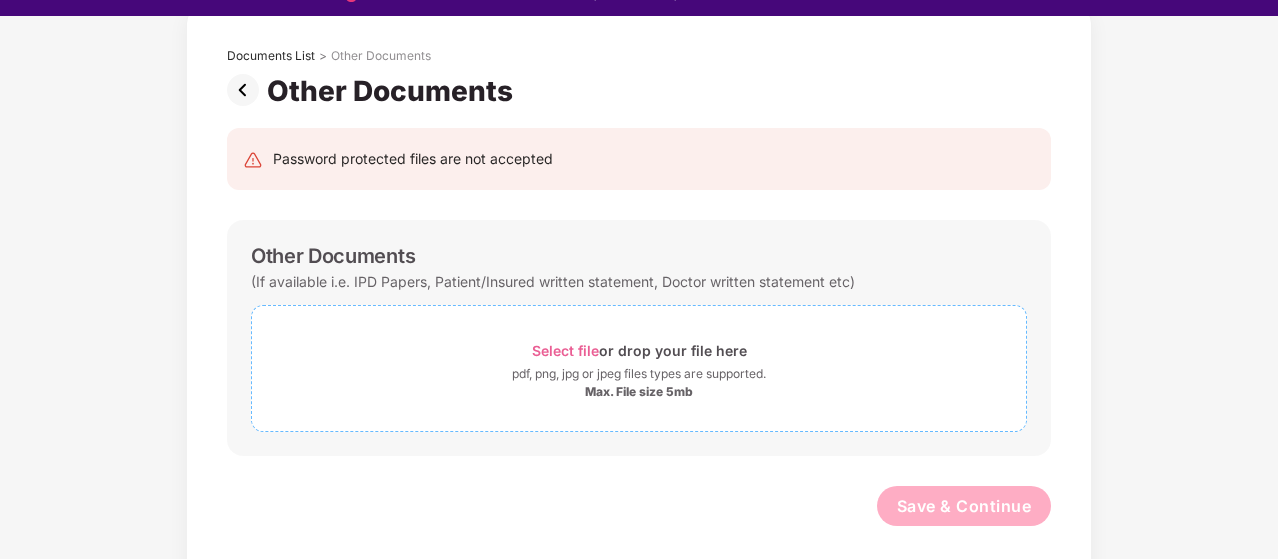 scroll, scrollTop: 48, scrollLeft: 0, axis: vertical 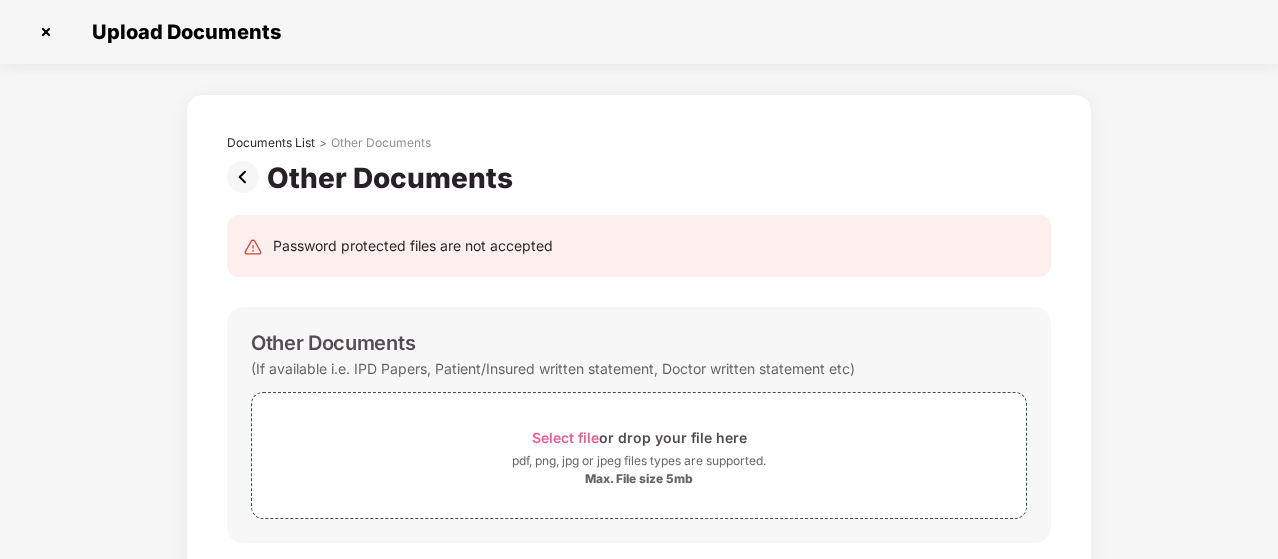 click at bounding box center [247, 177] 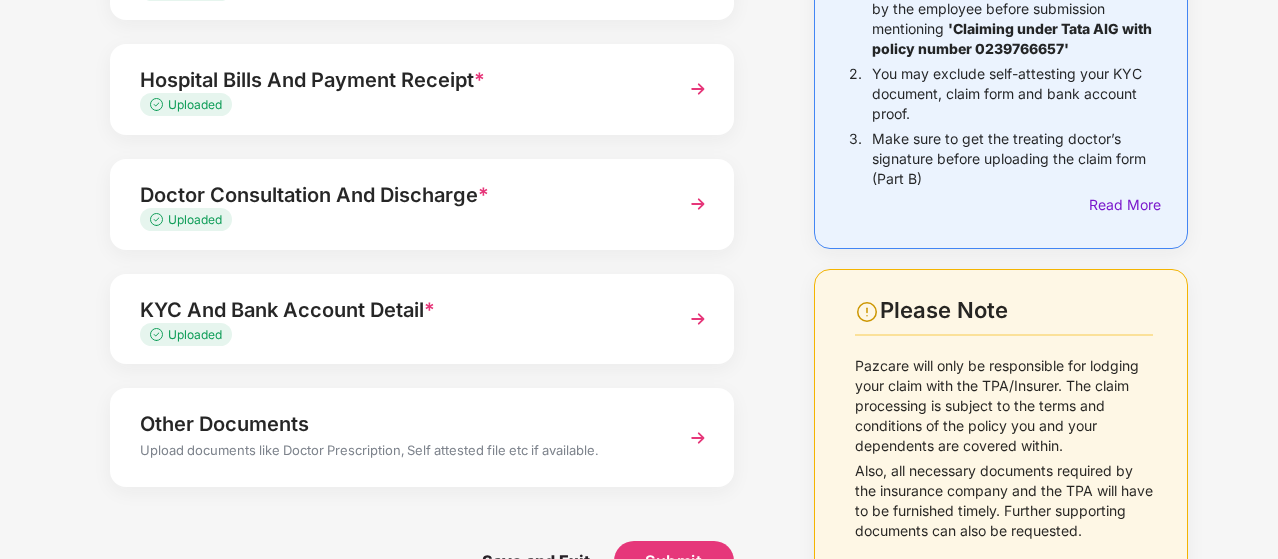 scroll, scrollTop: 314, scrollLeft: 0, axis: vertical 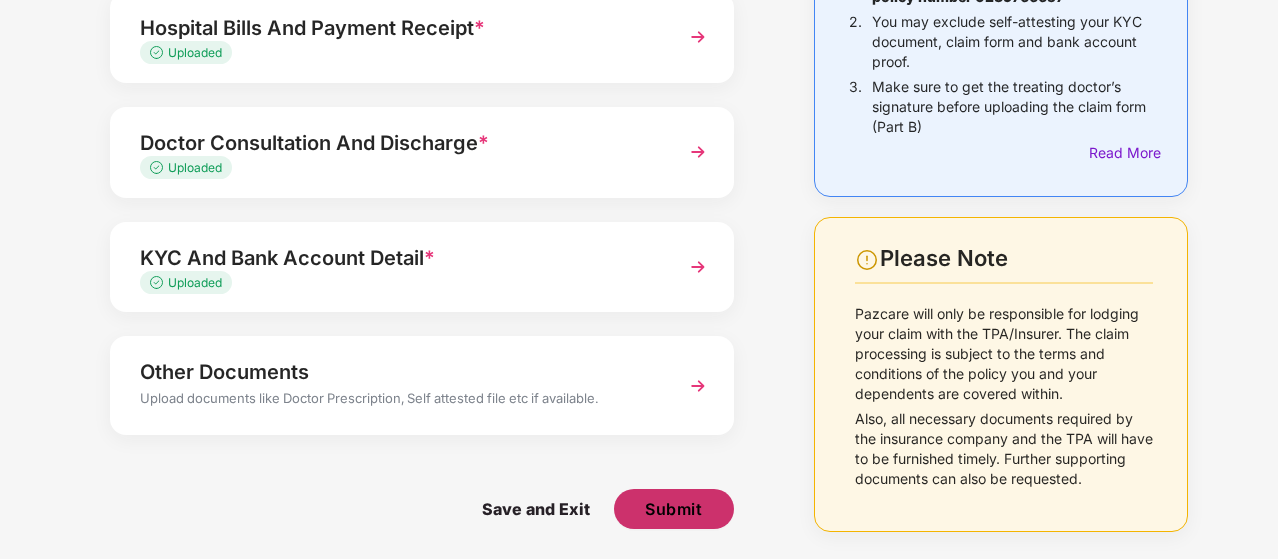click on "Submit" at bounding box center [674, 509] 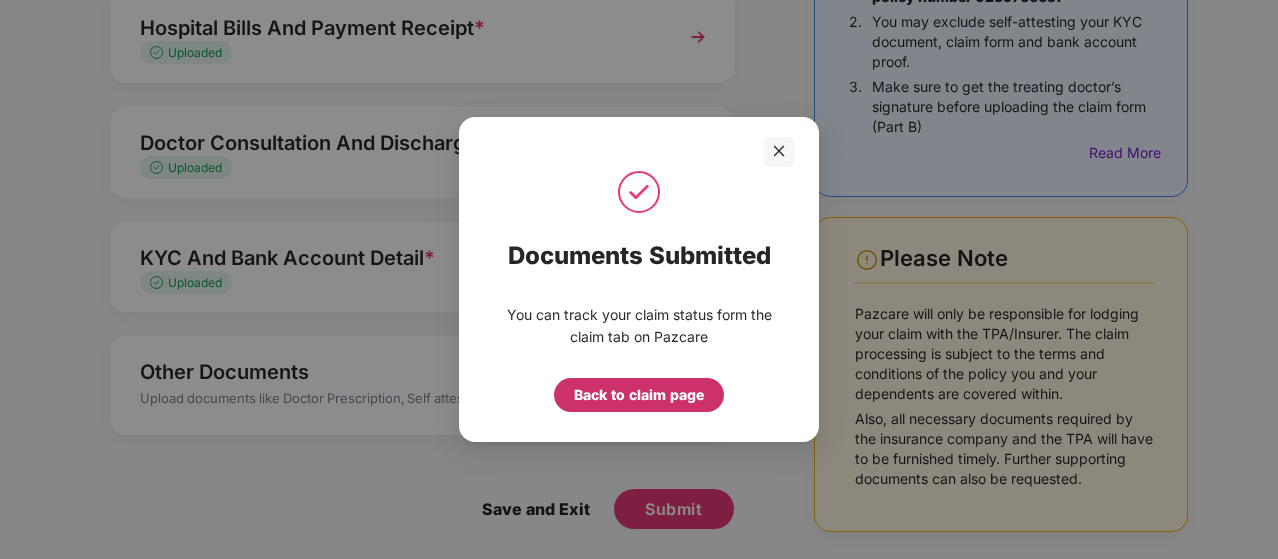 click on "Back to claim page" at bounding box center (639, 395) 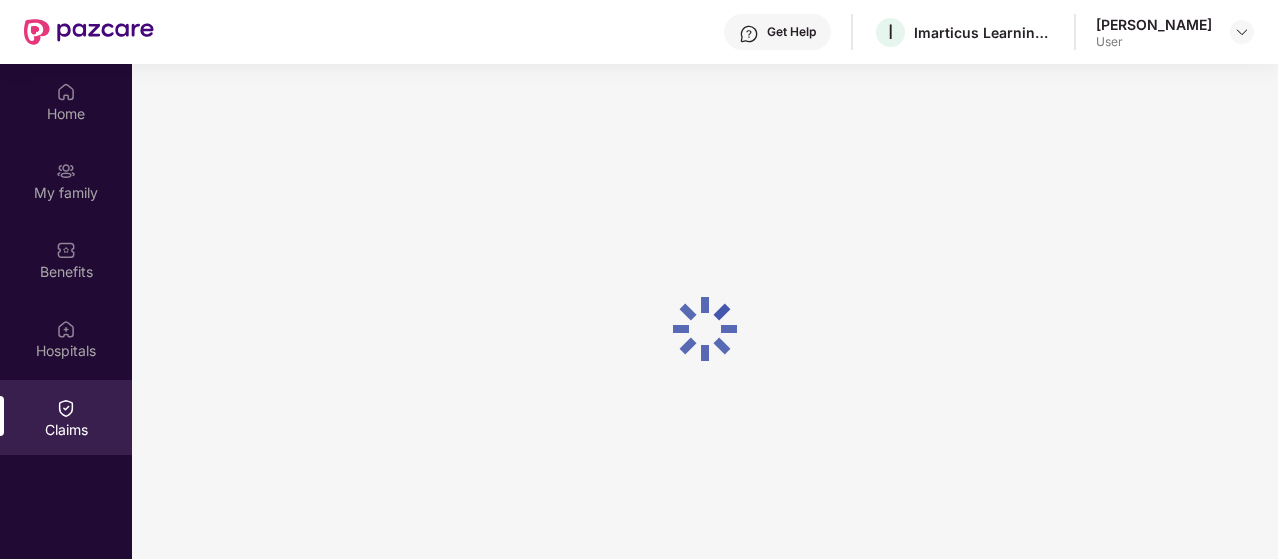 scroll, scrollTop: 112, scrollLeft: 0, axis: vertical 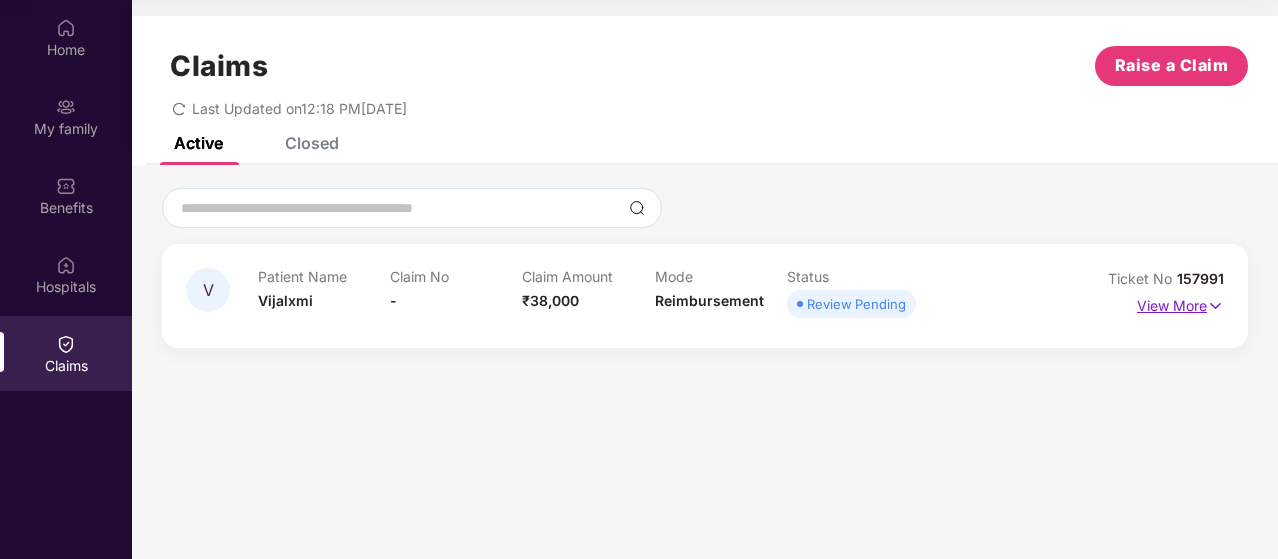 click on "View More" at bounding box center [1180, 303] 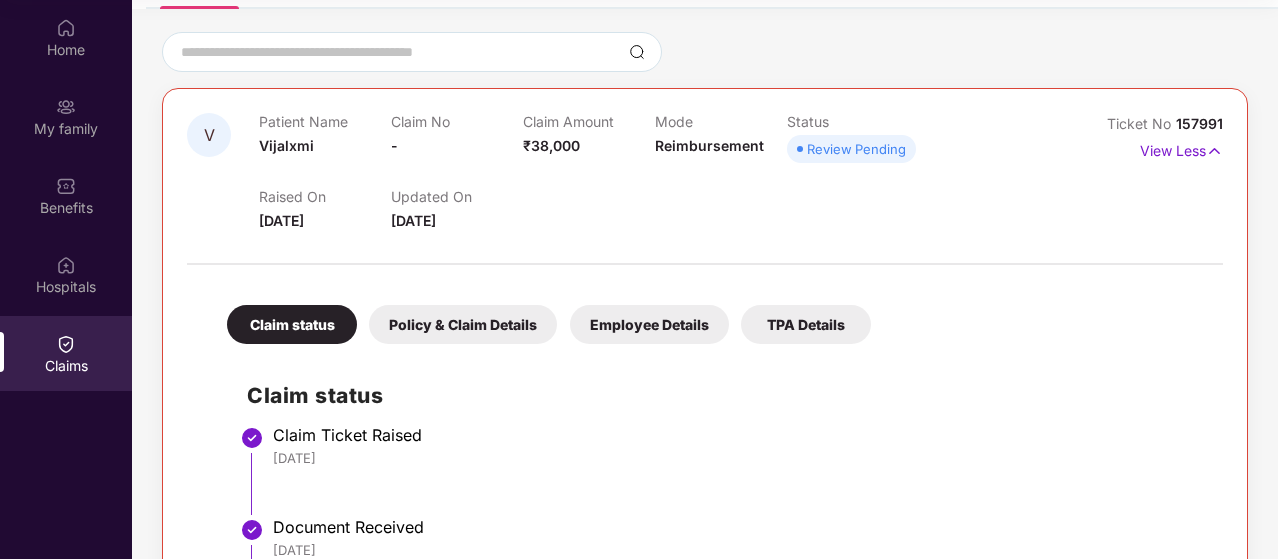 scroll, scrollTop: 131, scrollLeft: 0, axis: vertical 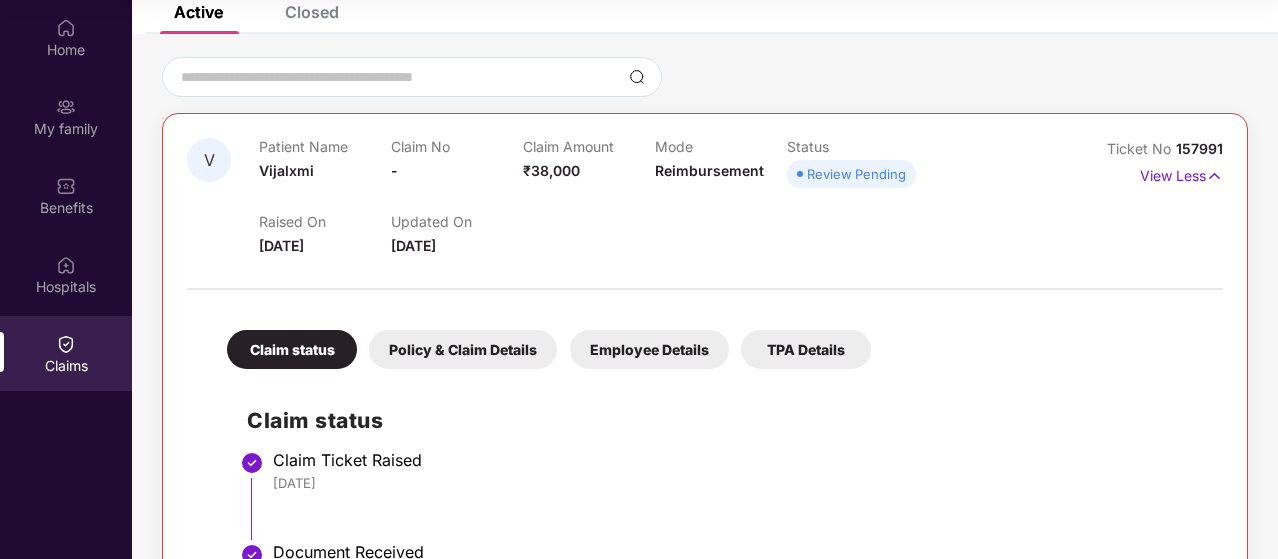 click on "Employee Details" at bounding box center [649, 349] 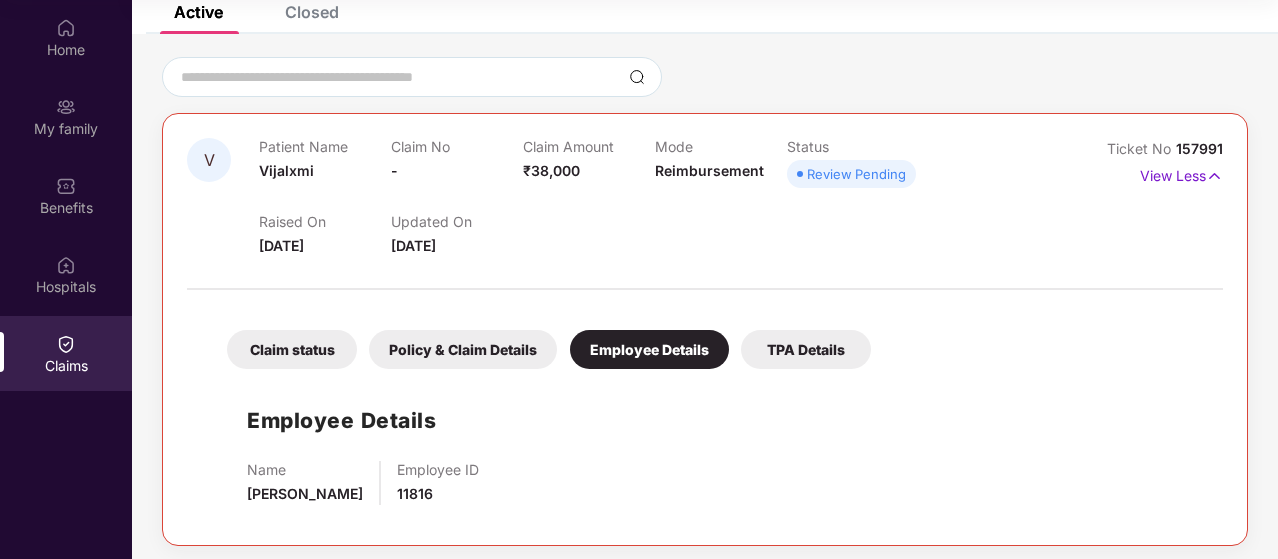scroll, scrollTop: 136, scrollLeft: 0, axis: vertical 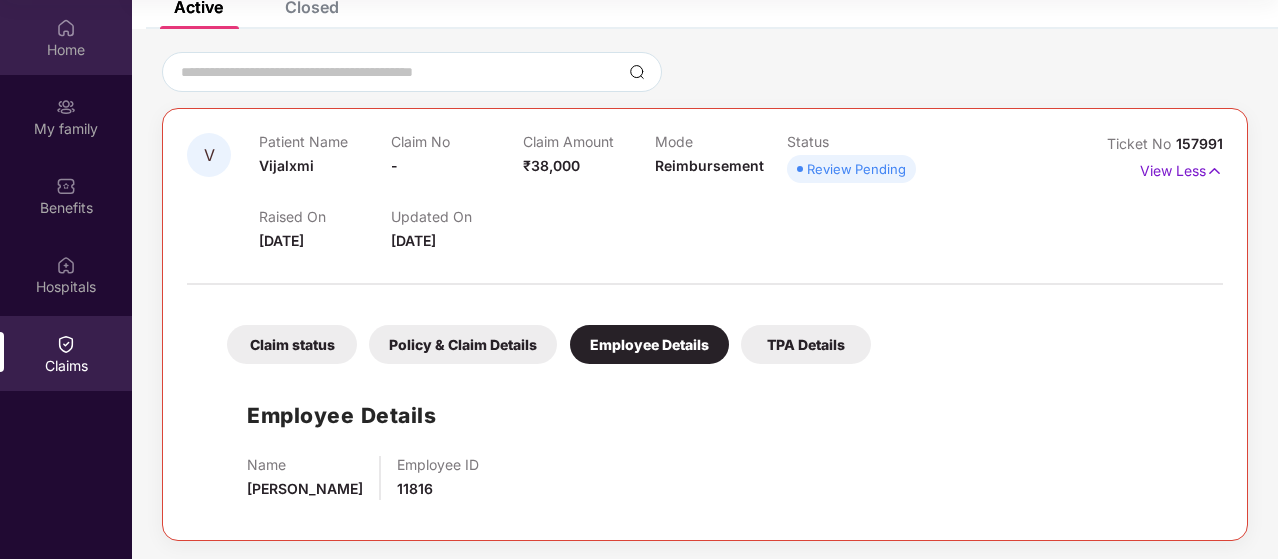click on "Home" at bounding box center (66, 50) 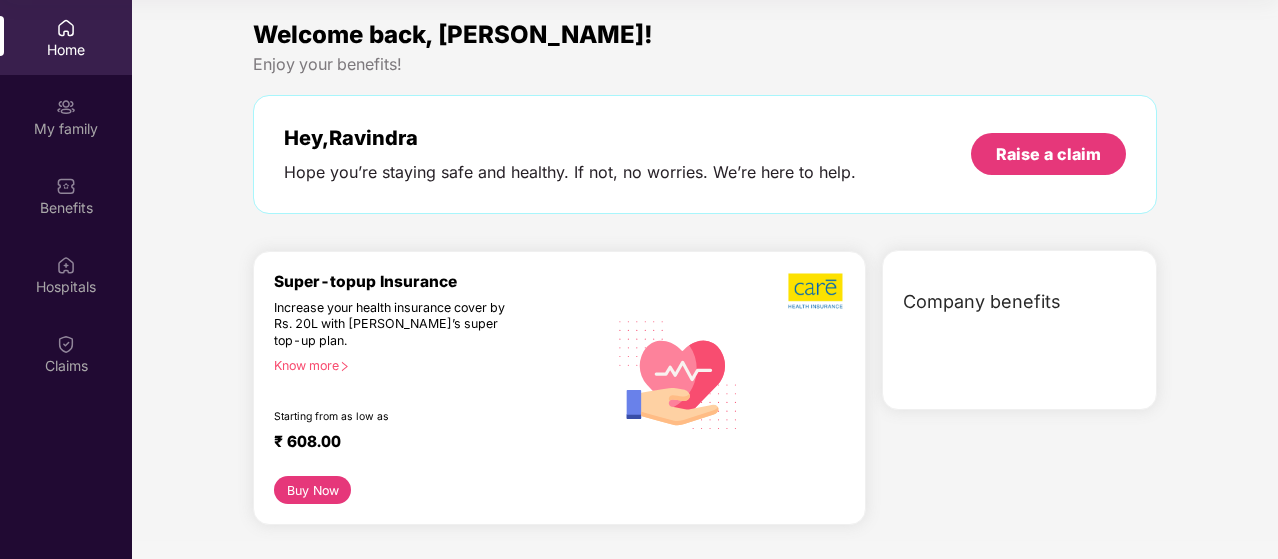 scroll, scrollTop: 0, scrollLeft: 0, axis: both 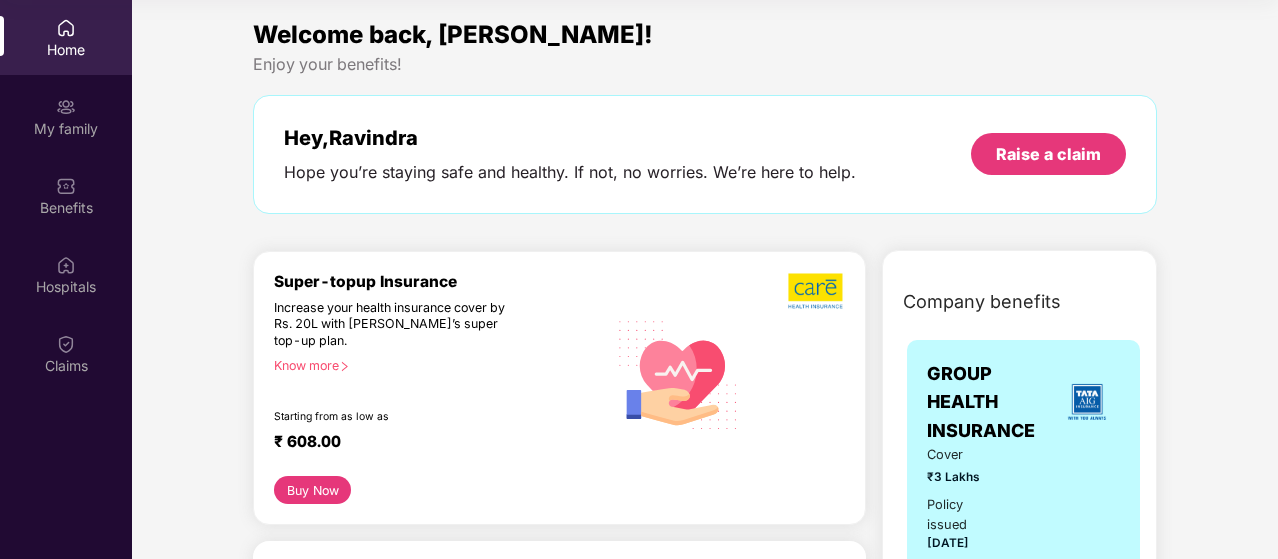 click on "Home" at bounding box center (66, 50) 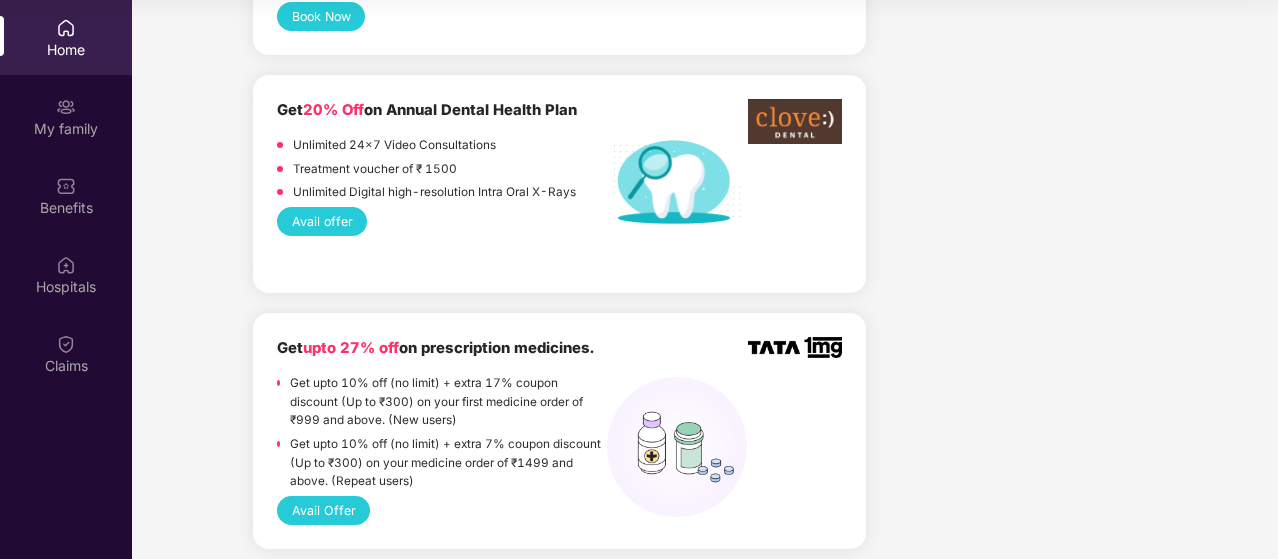 scroll, scrollTop: 1586, scrollLeft: 0, axis: vertical 